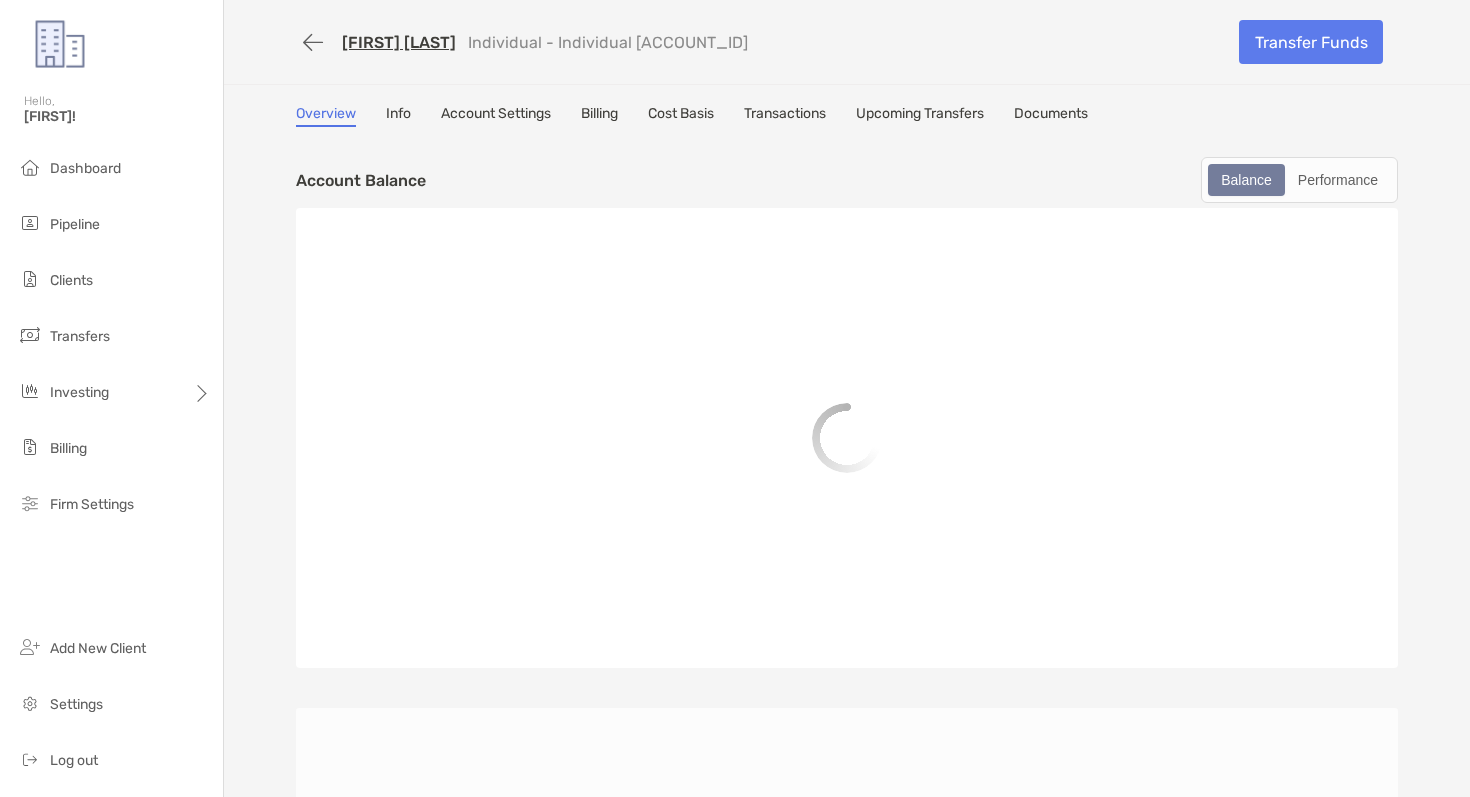 scroll, scrollTop: 0, scrollLeft: 0, axis: both 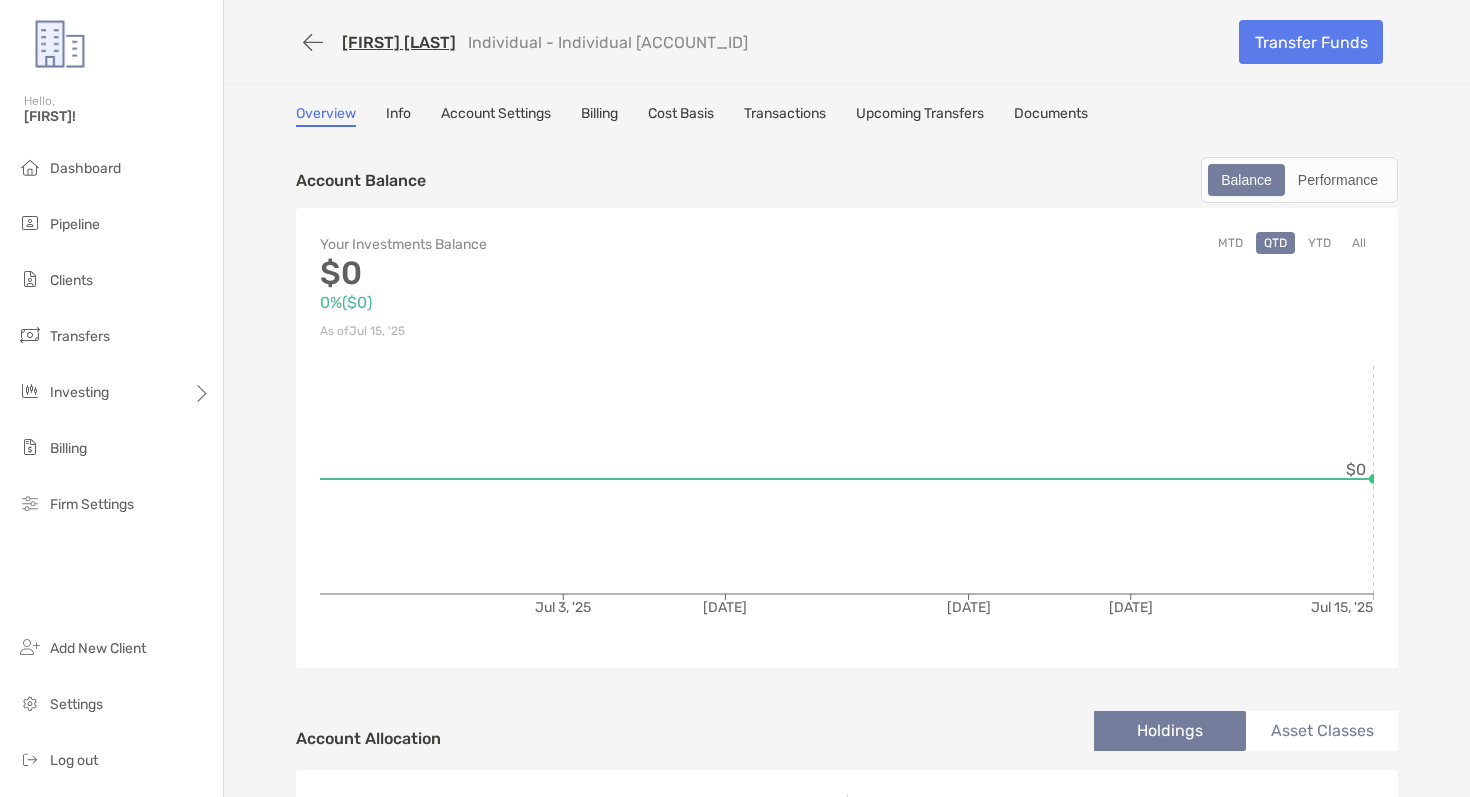 click on "All" at bounding box center [1359, 243] 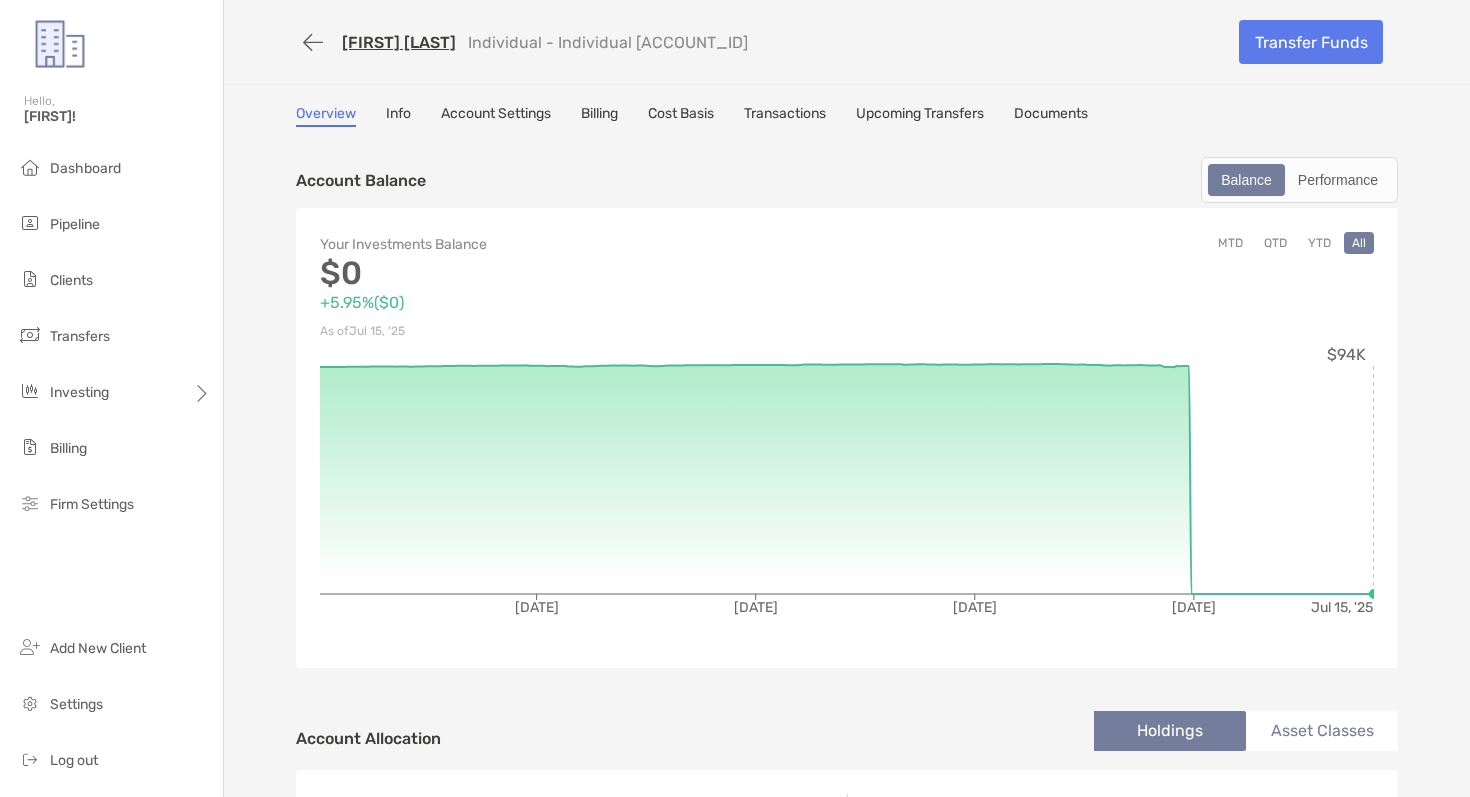 click on "Transactions" at bounding box center [785, 116] 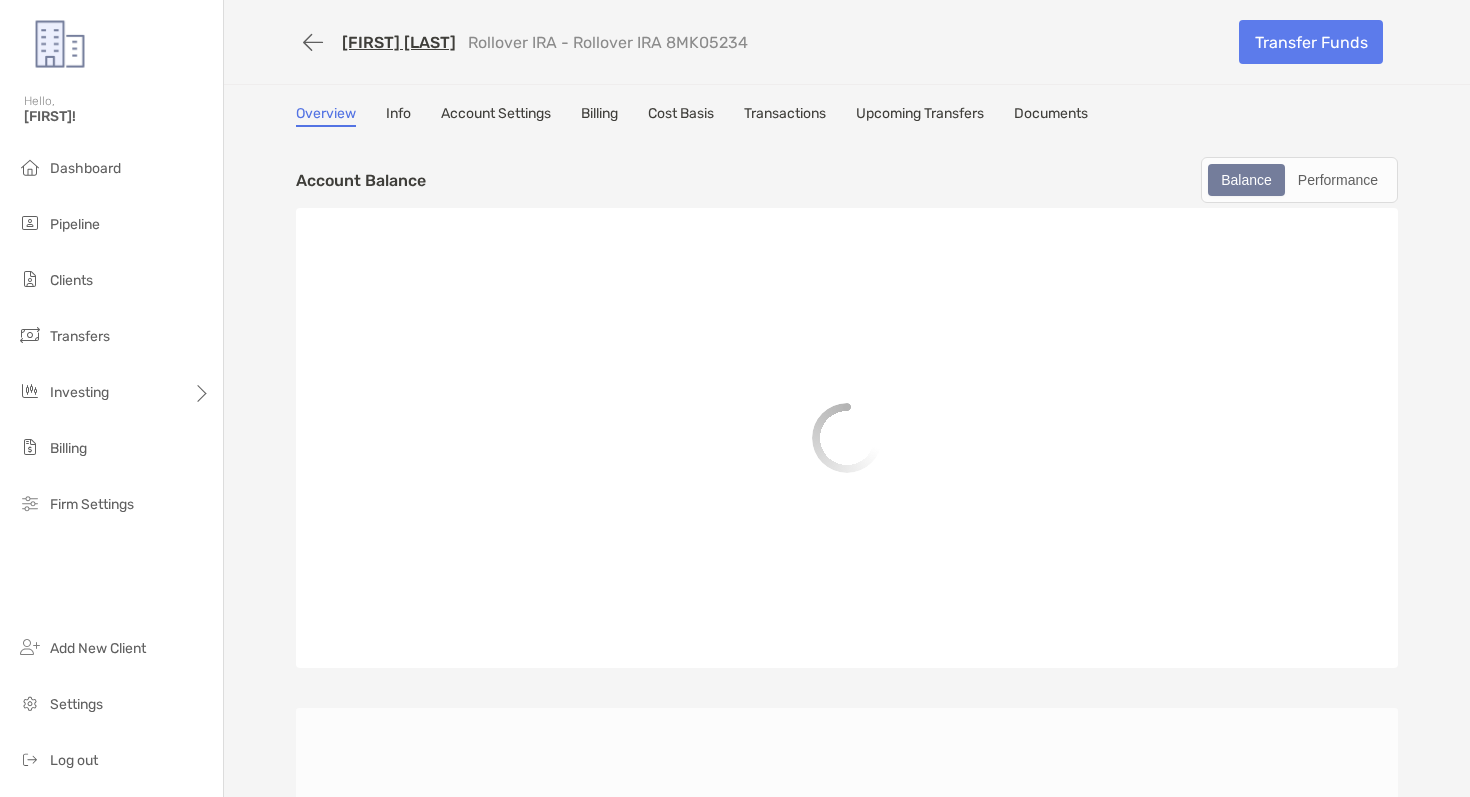 scroll, scrollTop: 0, scrollLeft: 0, axis: both 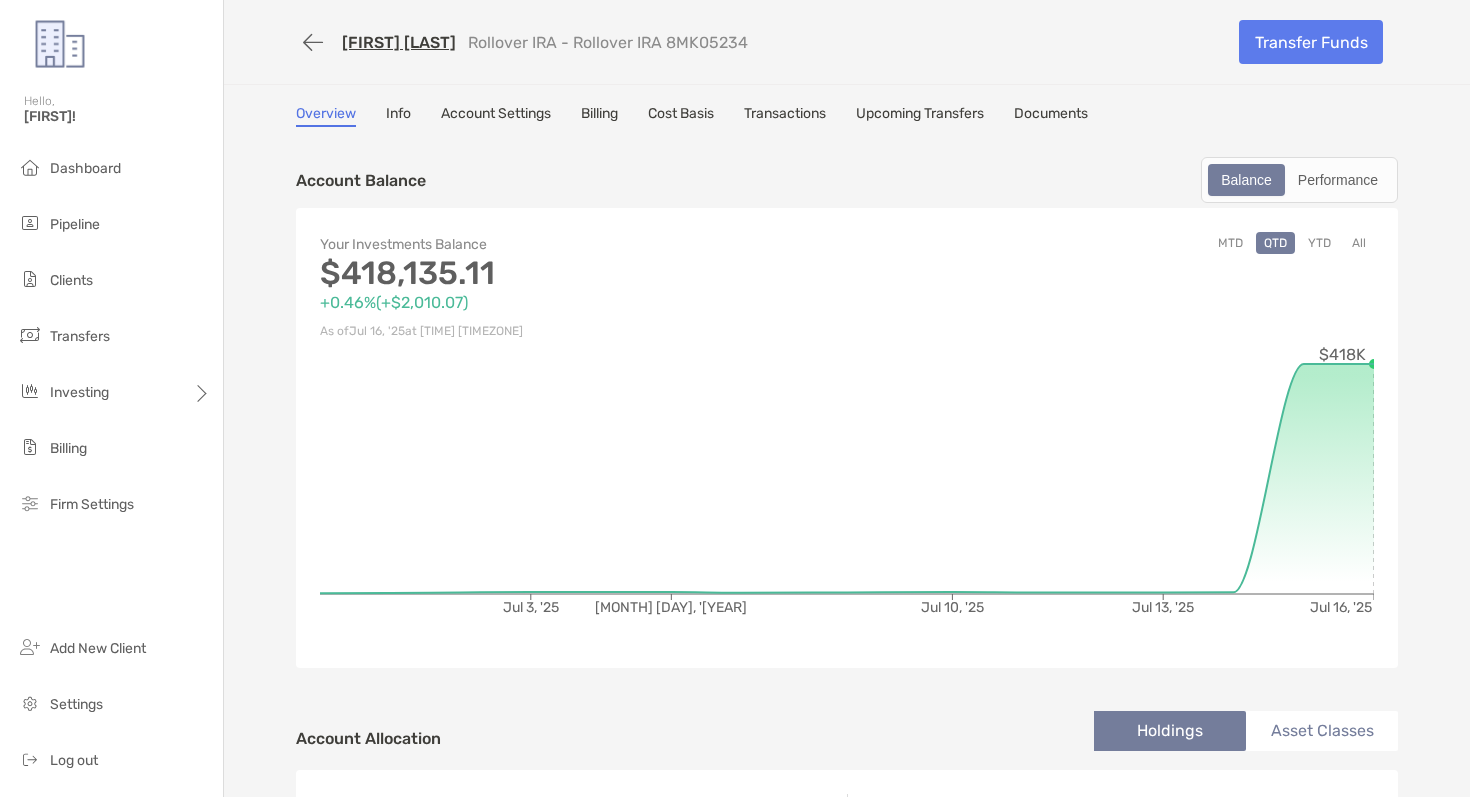 click on "Transactions" at bounding box center (785, 116) 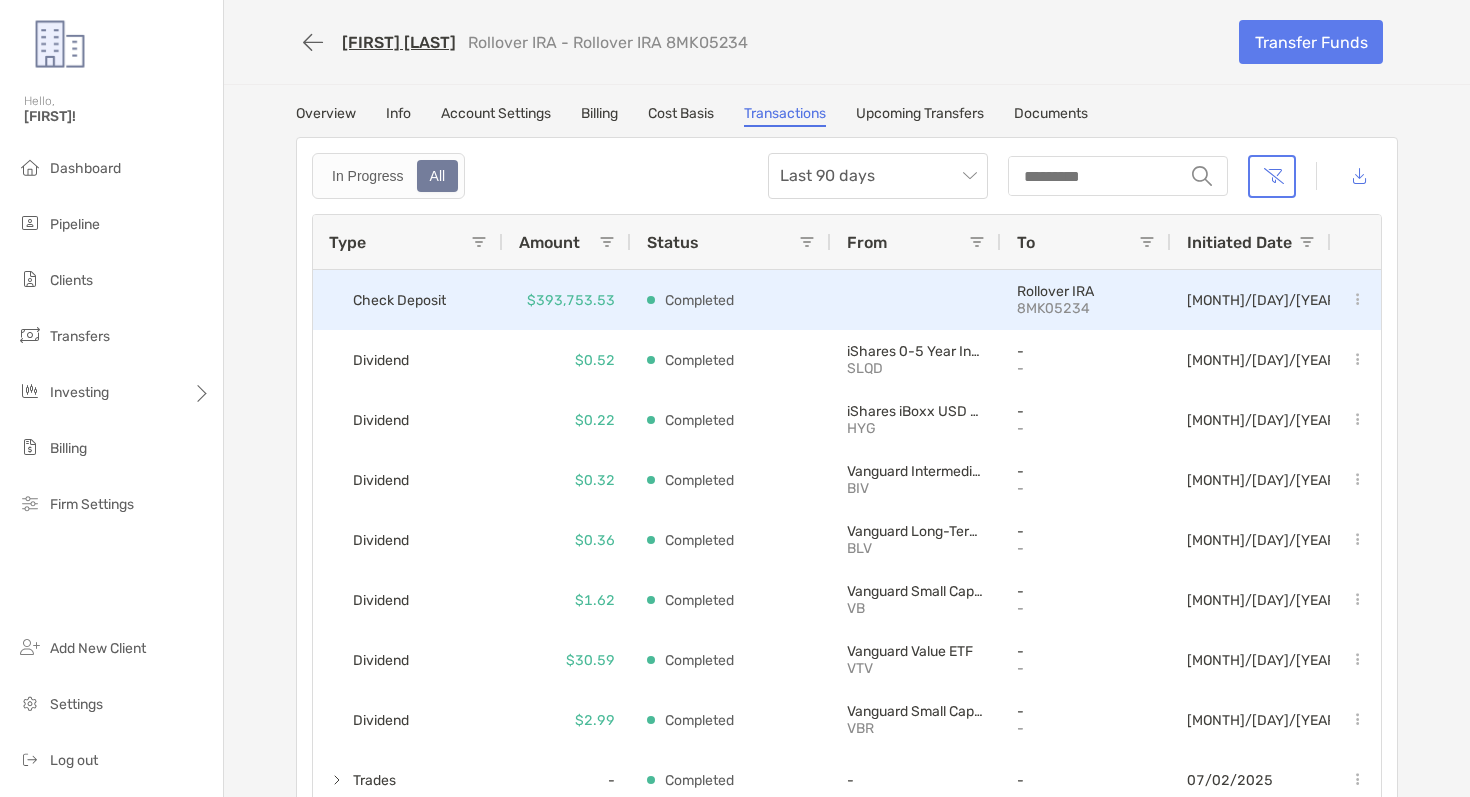 scroll, scrollTop: 26, scrollLeft: 0, axis: vertical 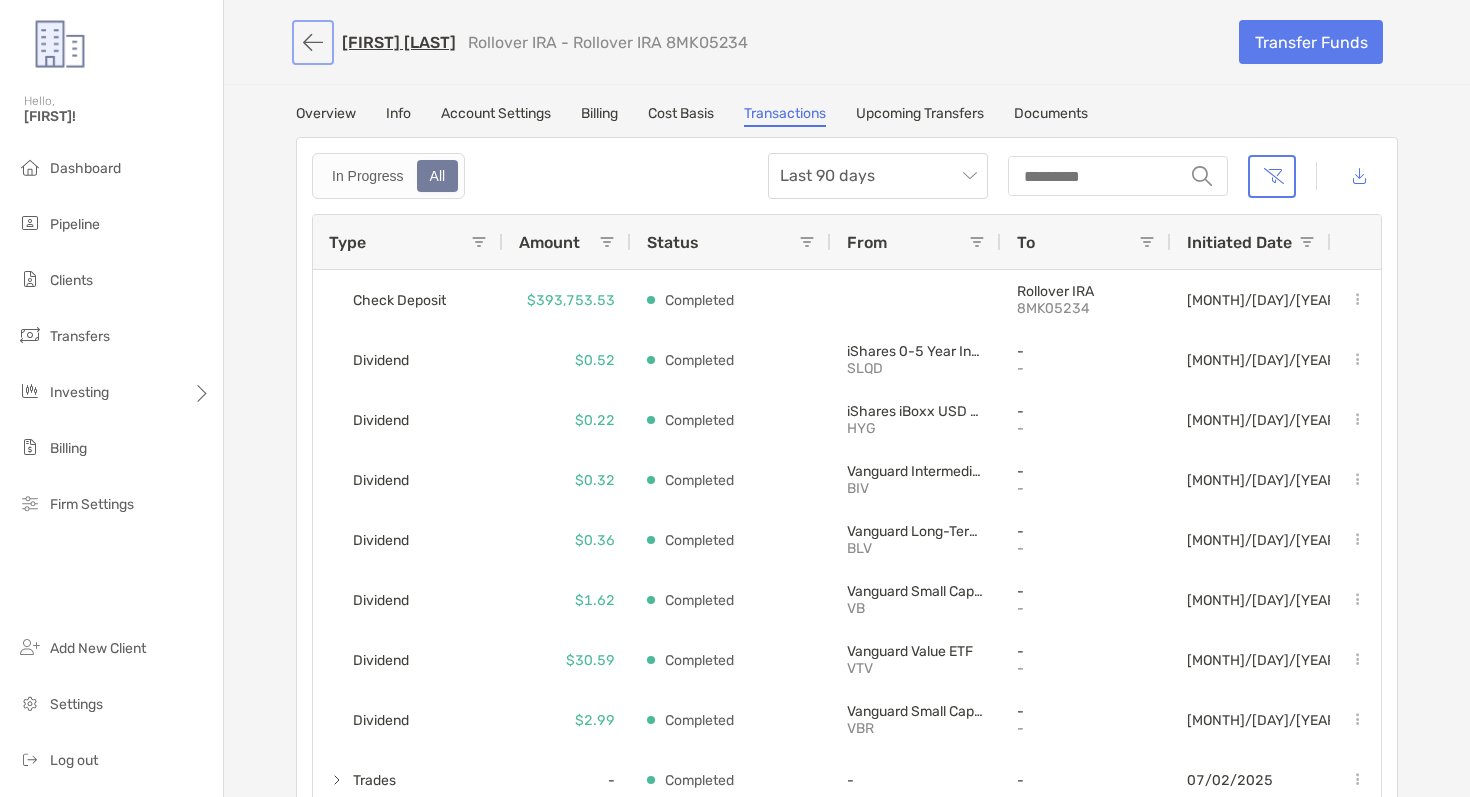 click at bounding box center [313, 42] 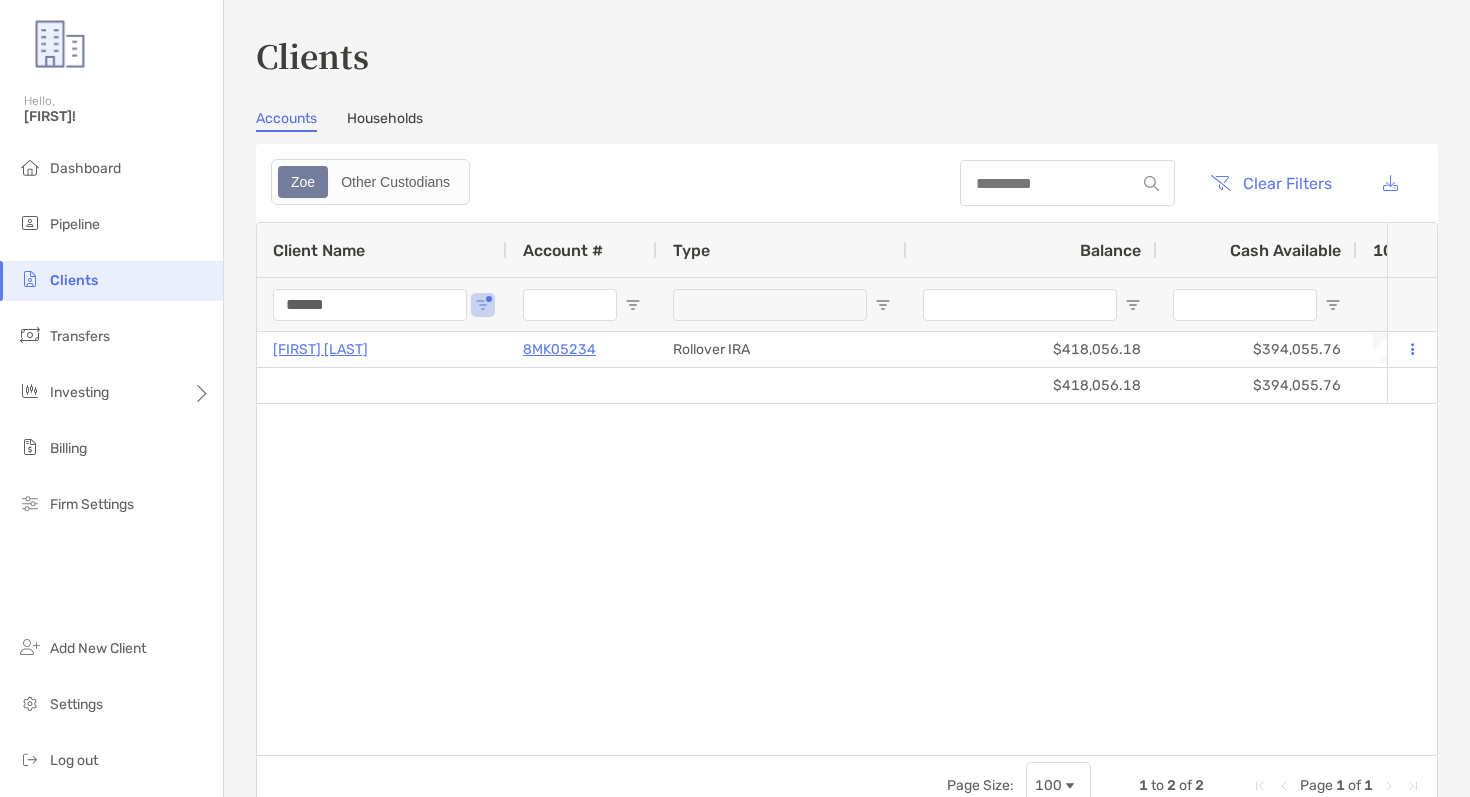 drag, startPoint x: 435, startPoint y: 293, endPoint x: 195, endPoint y: 258, distance: 242.53865 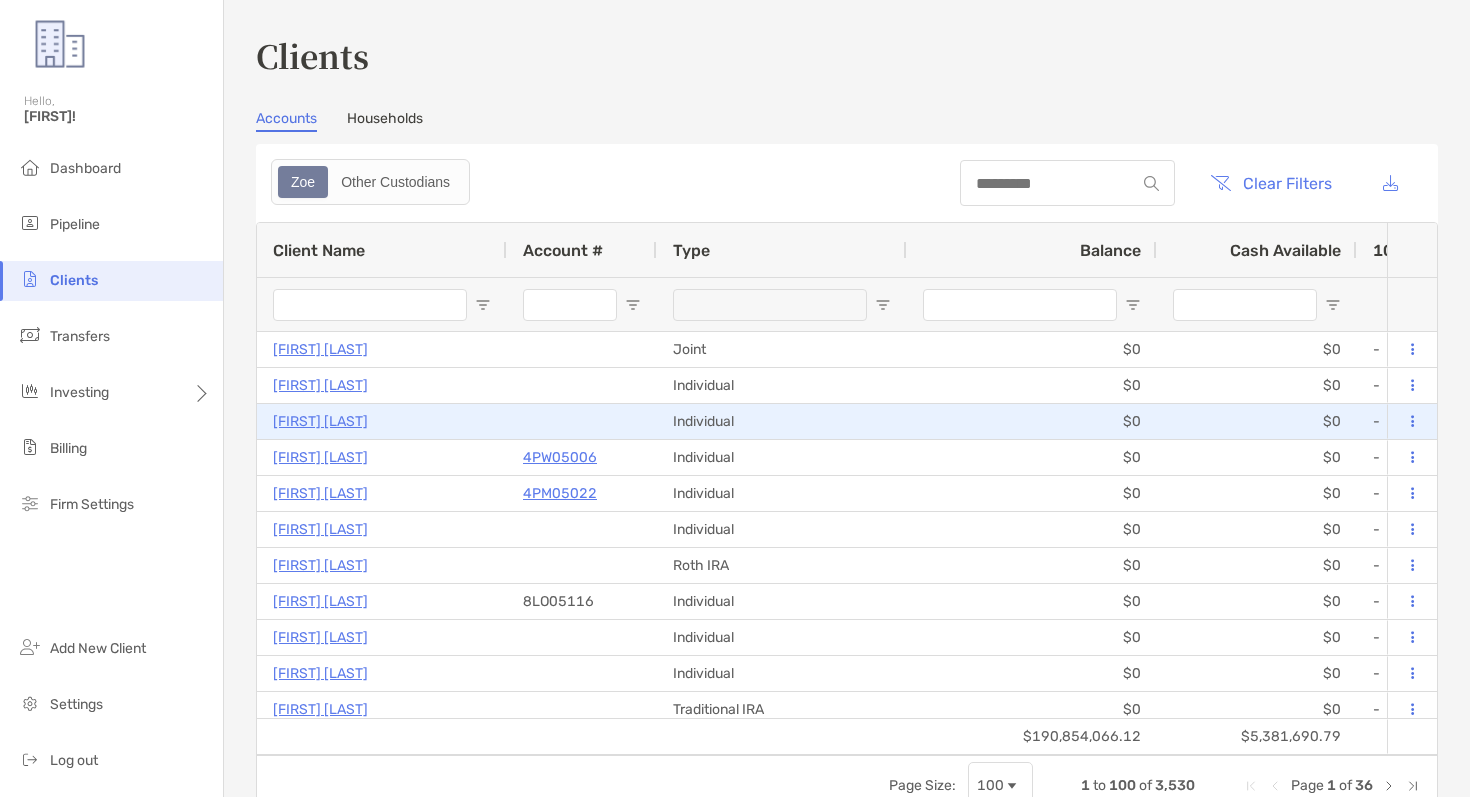 scroll, scrollTop: 0, scrollLeft: 178, axis: horizontal 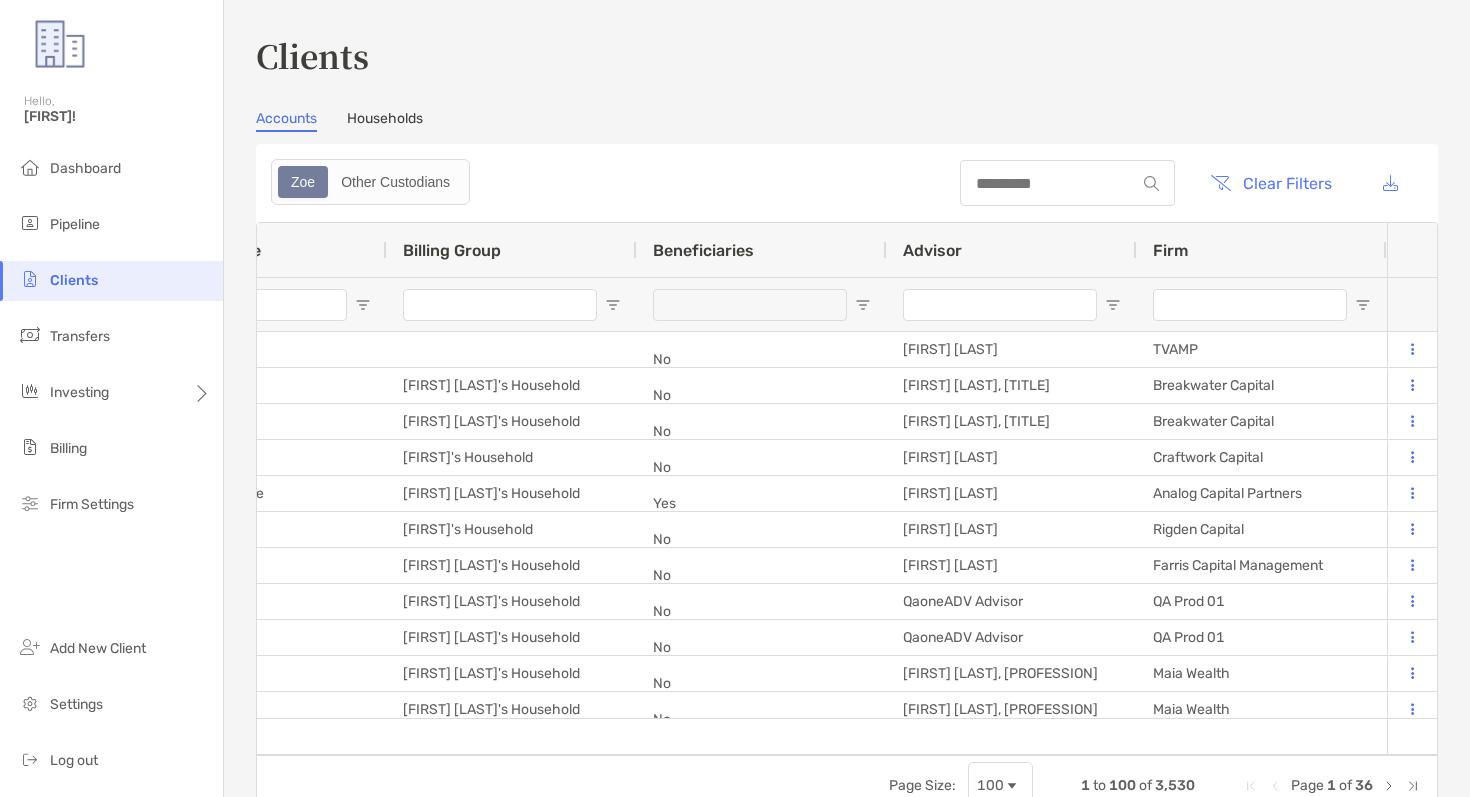 type 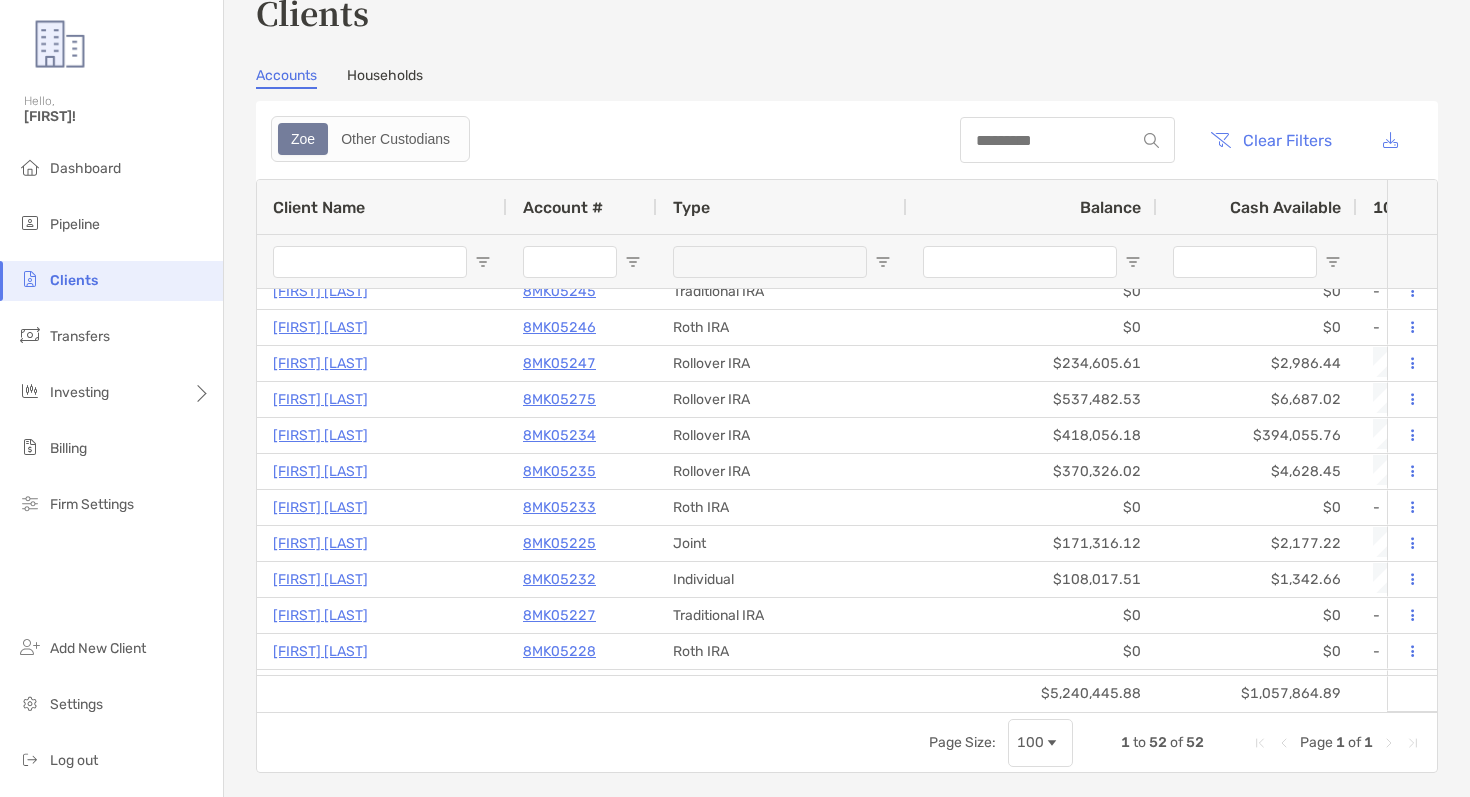 type on "*****" 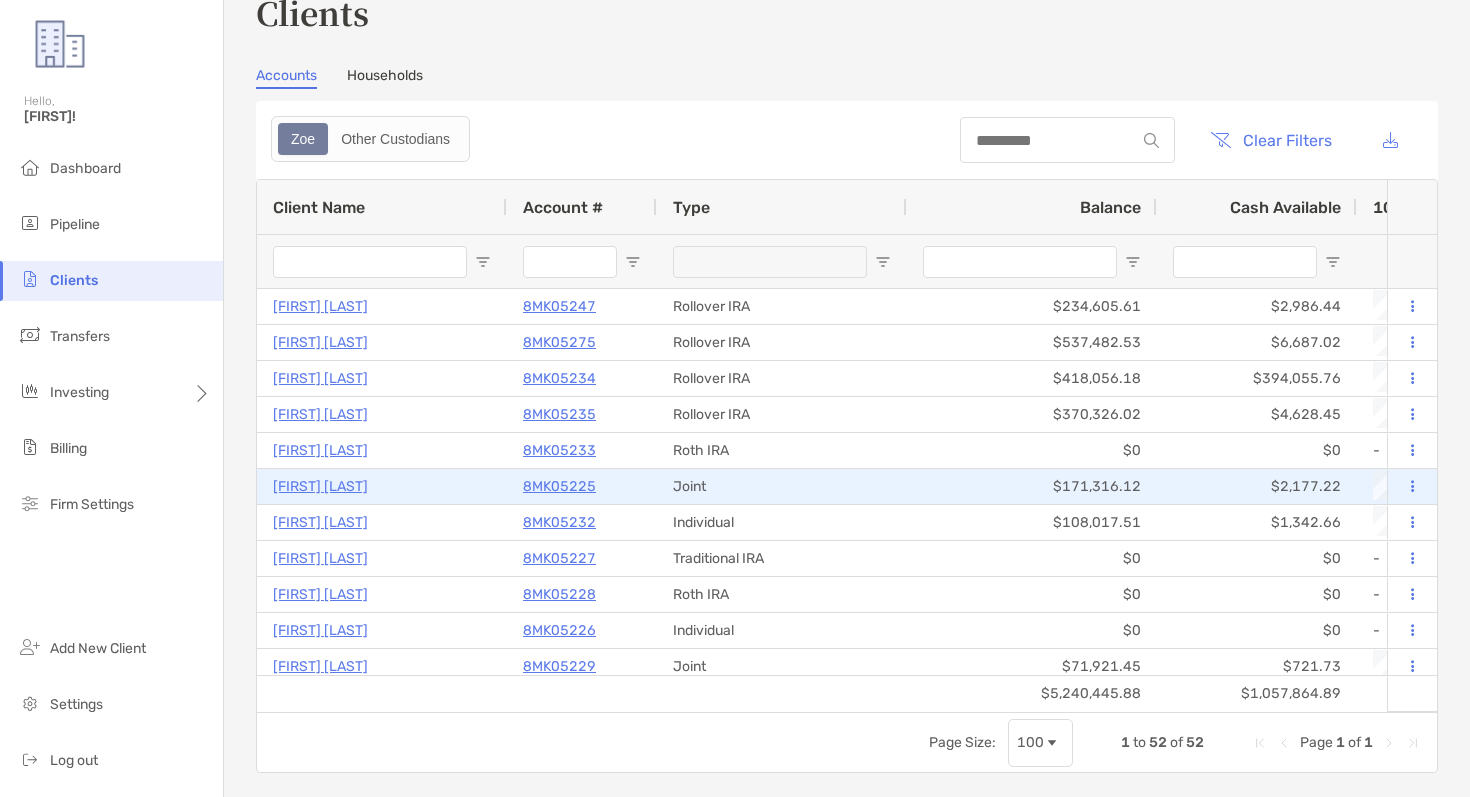scroll, scrollTop: 0, scrollLeft: 13, axis: horizontal 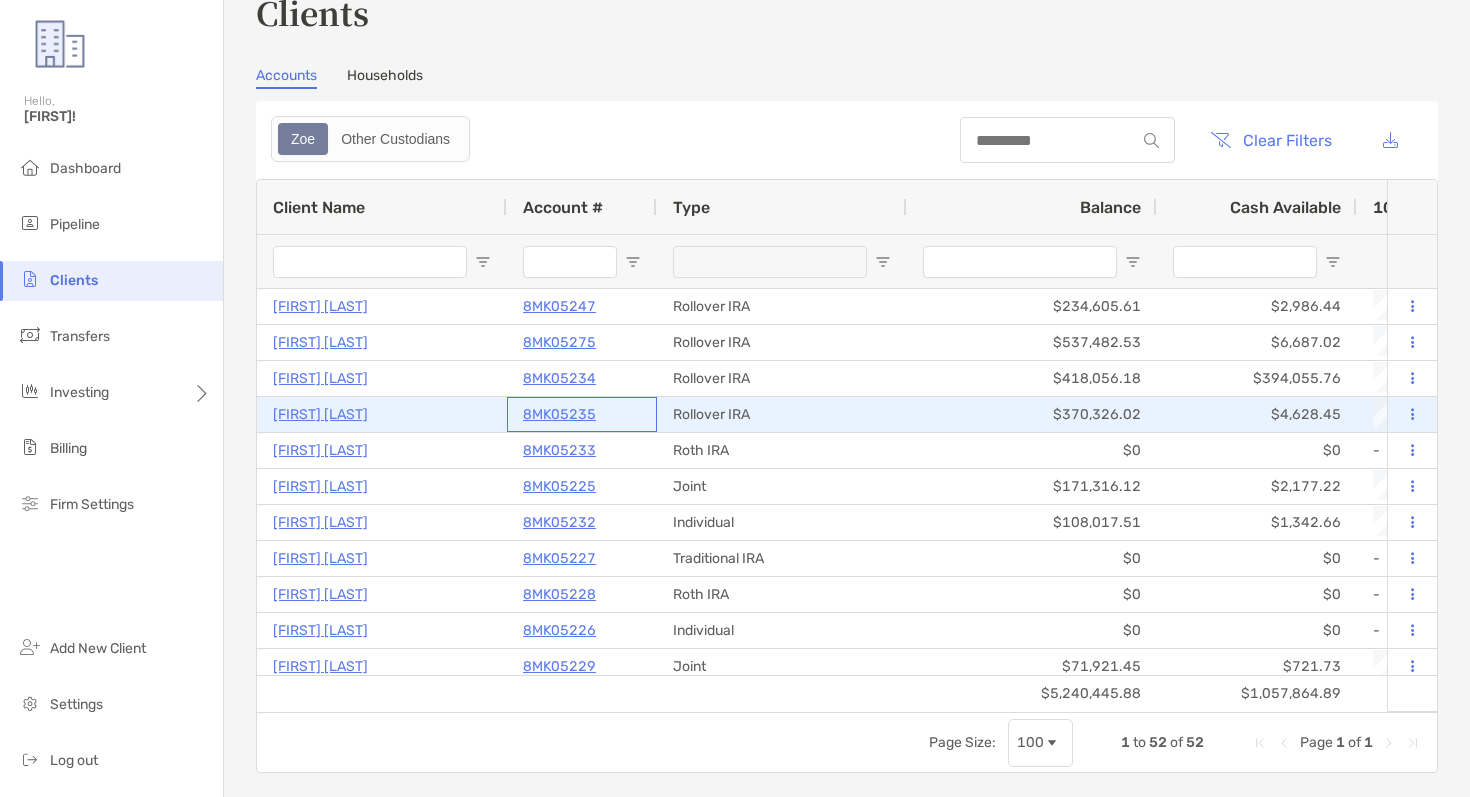 click on "8MK05235" at bounding box center (559, 414) 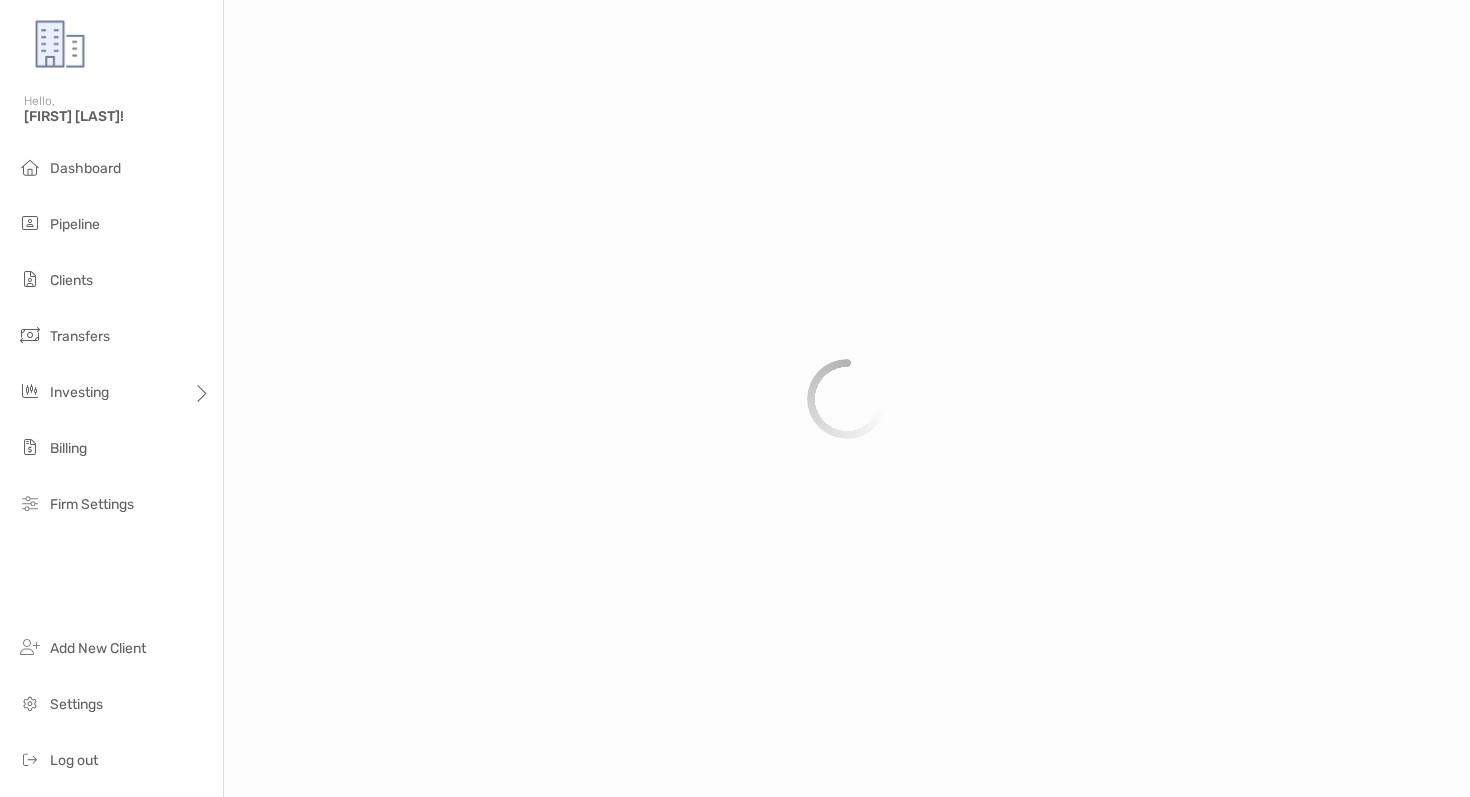 scroll, scrollTop: 0, scrollLeft: 0, axis: both 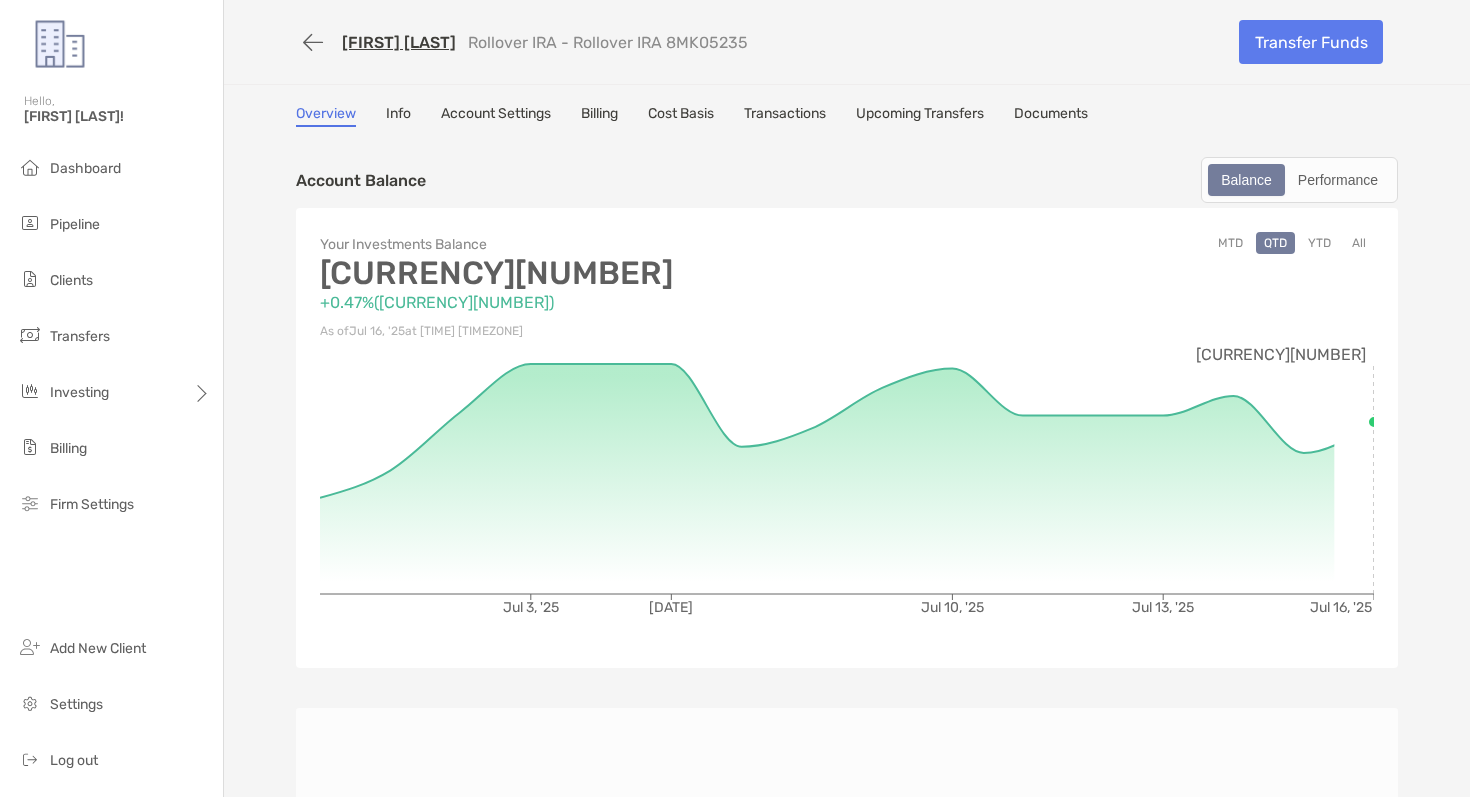 click on "Transactions" at bounding box center (785, 116) 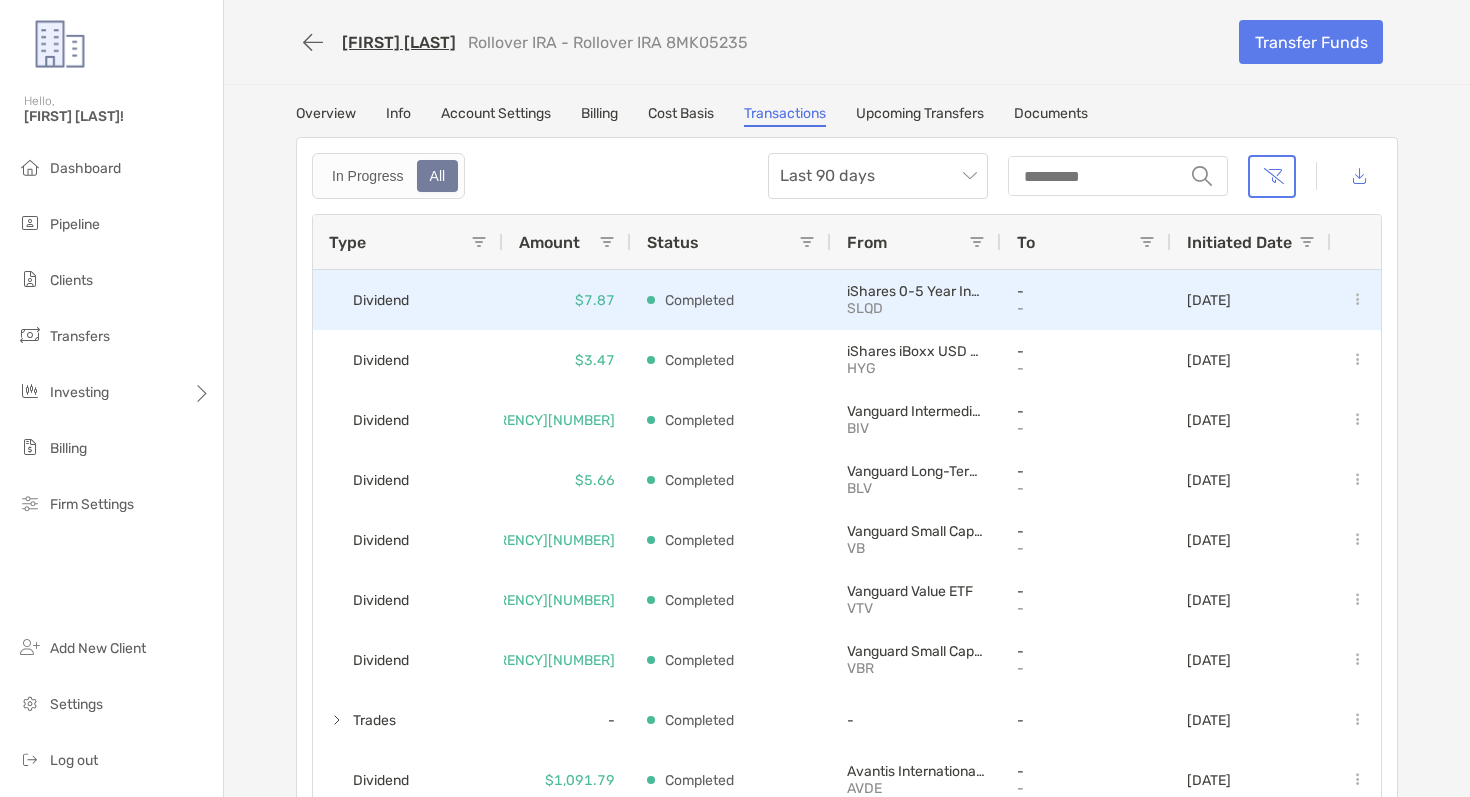 scroll, scrollTop: 140, scrollLeft: 0, axis: vertical 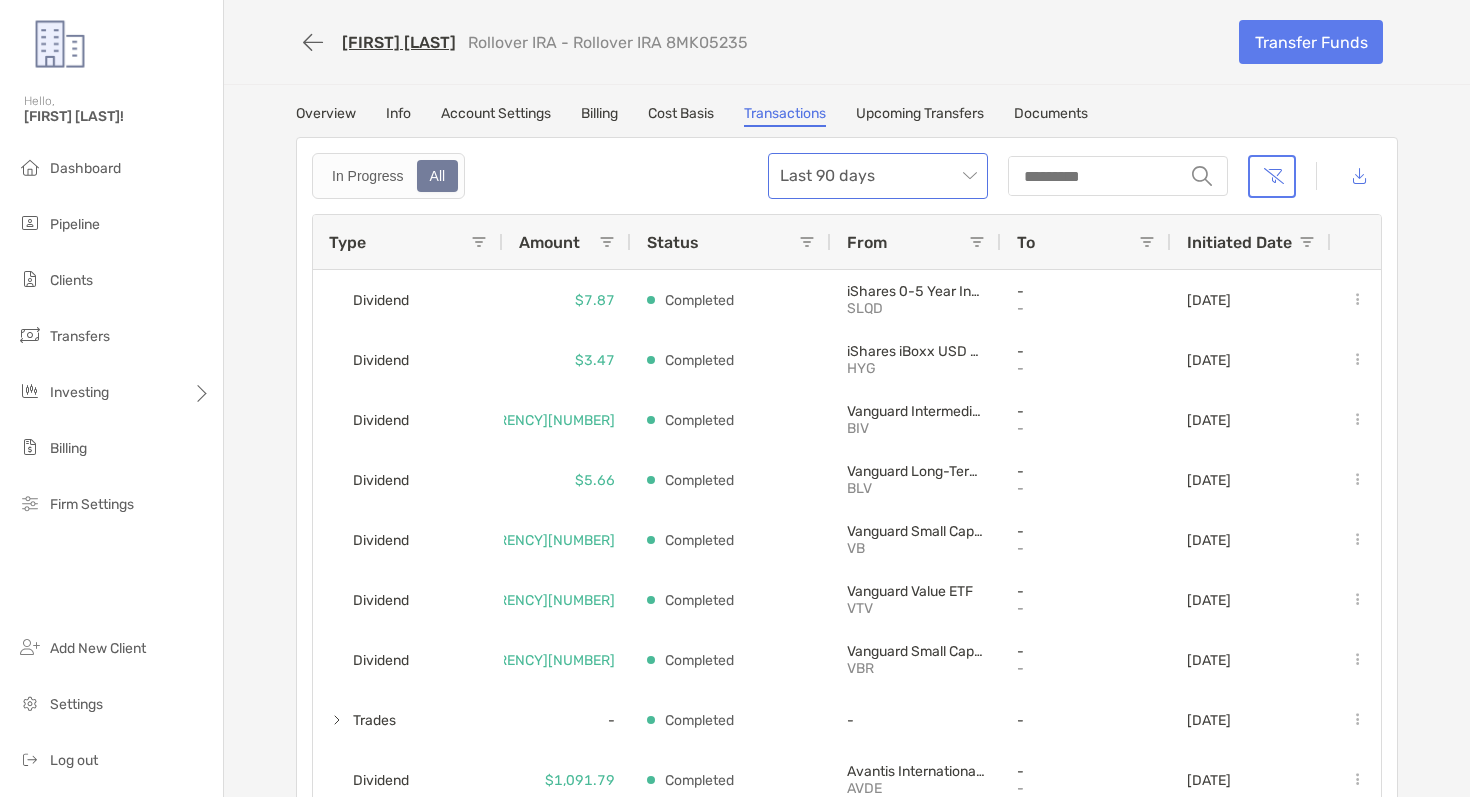 click on "Last 90 days" at bounding box center (878, 176) 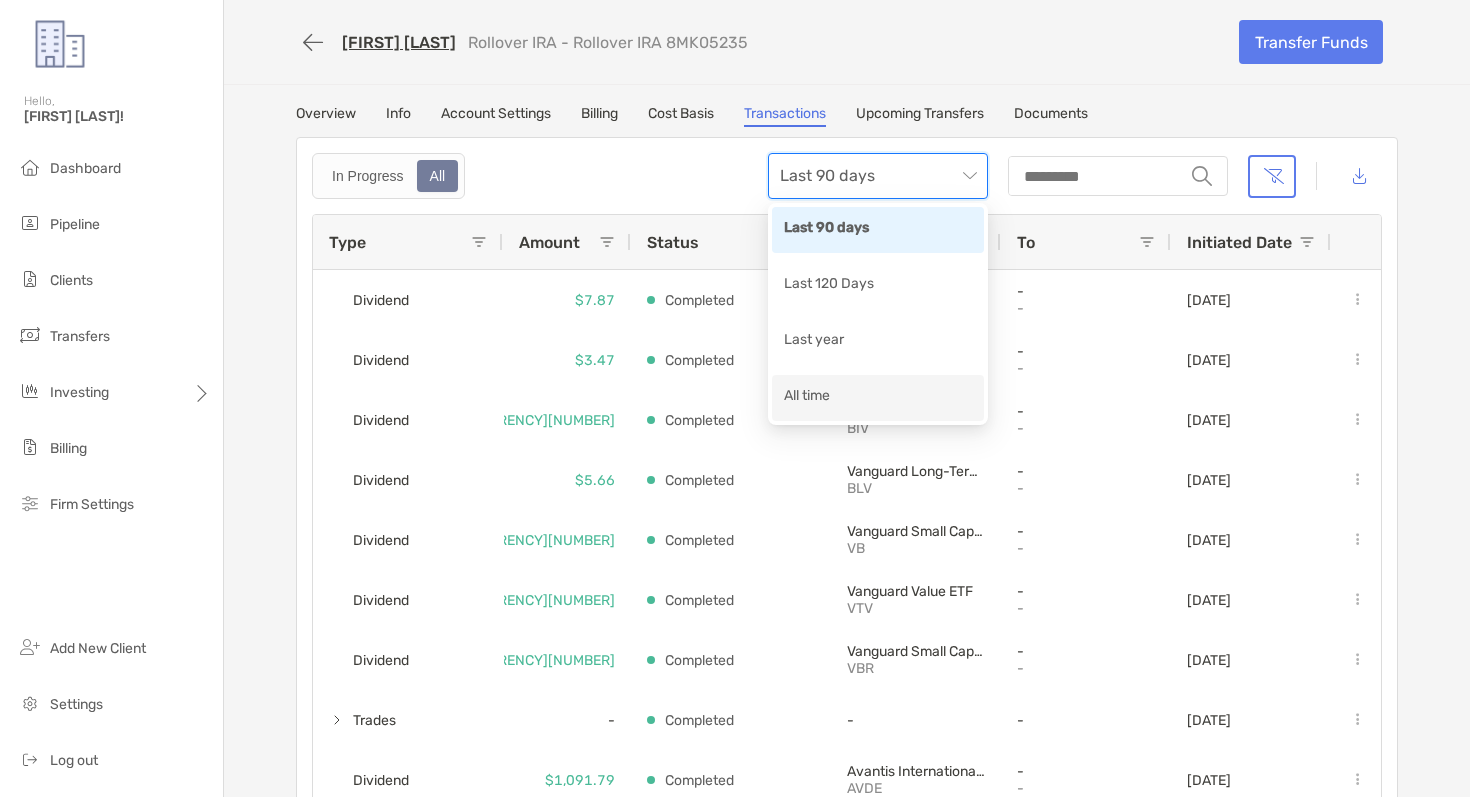 click on "All time" at bounding box center (878, 397) 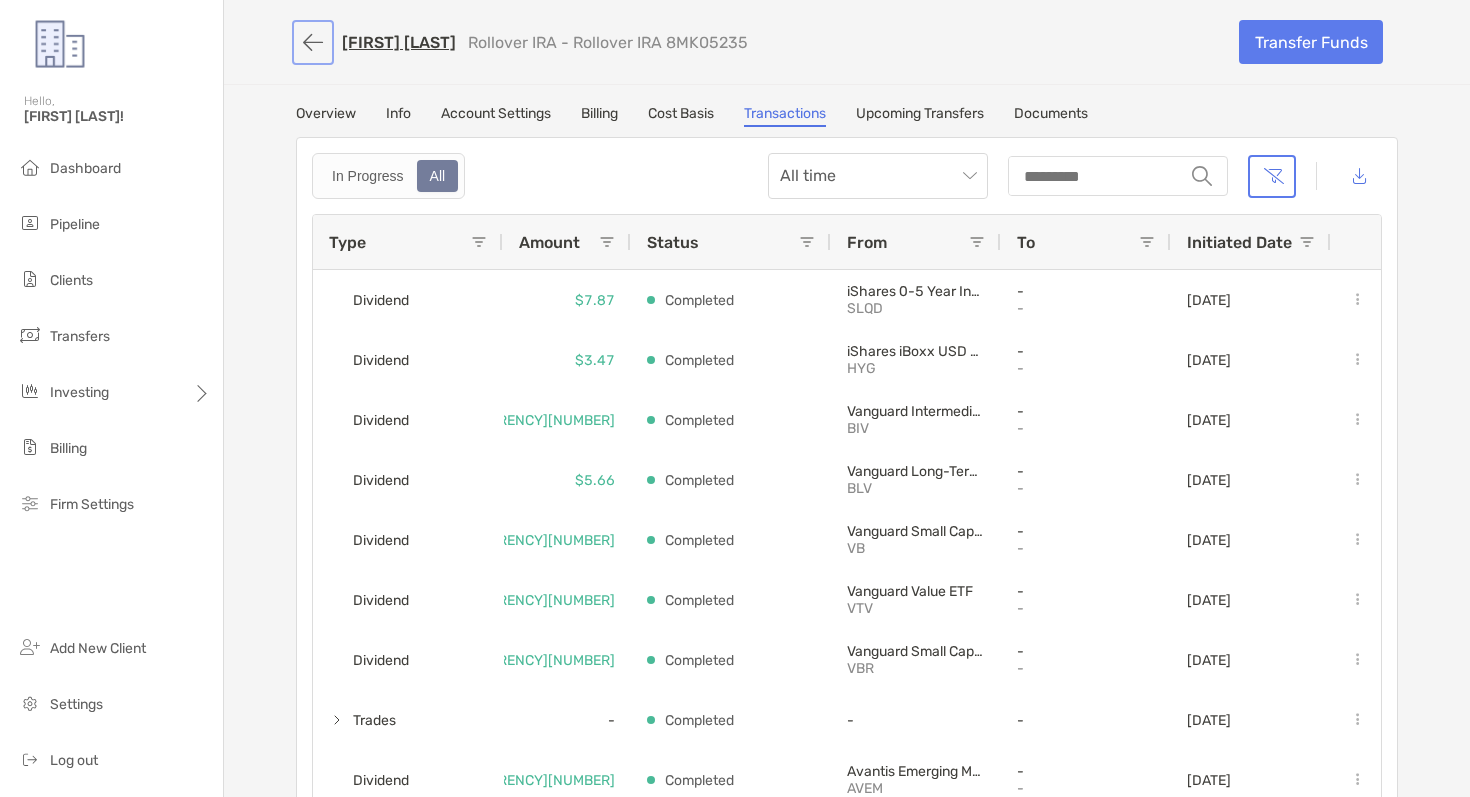 click at bounding box center [313, 42] 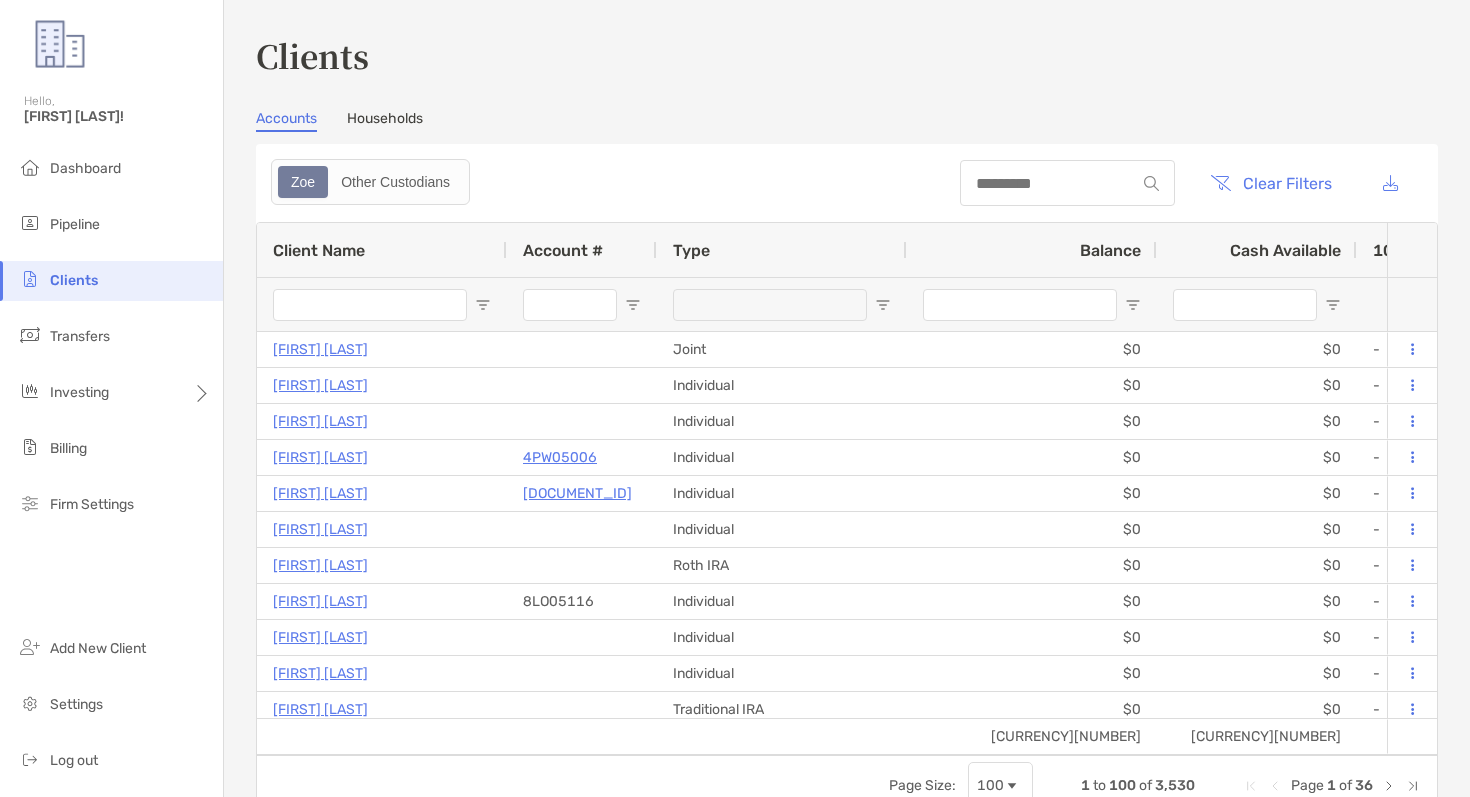 type on "*****" 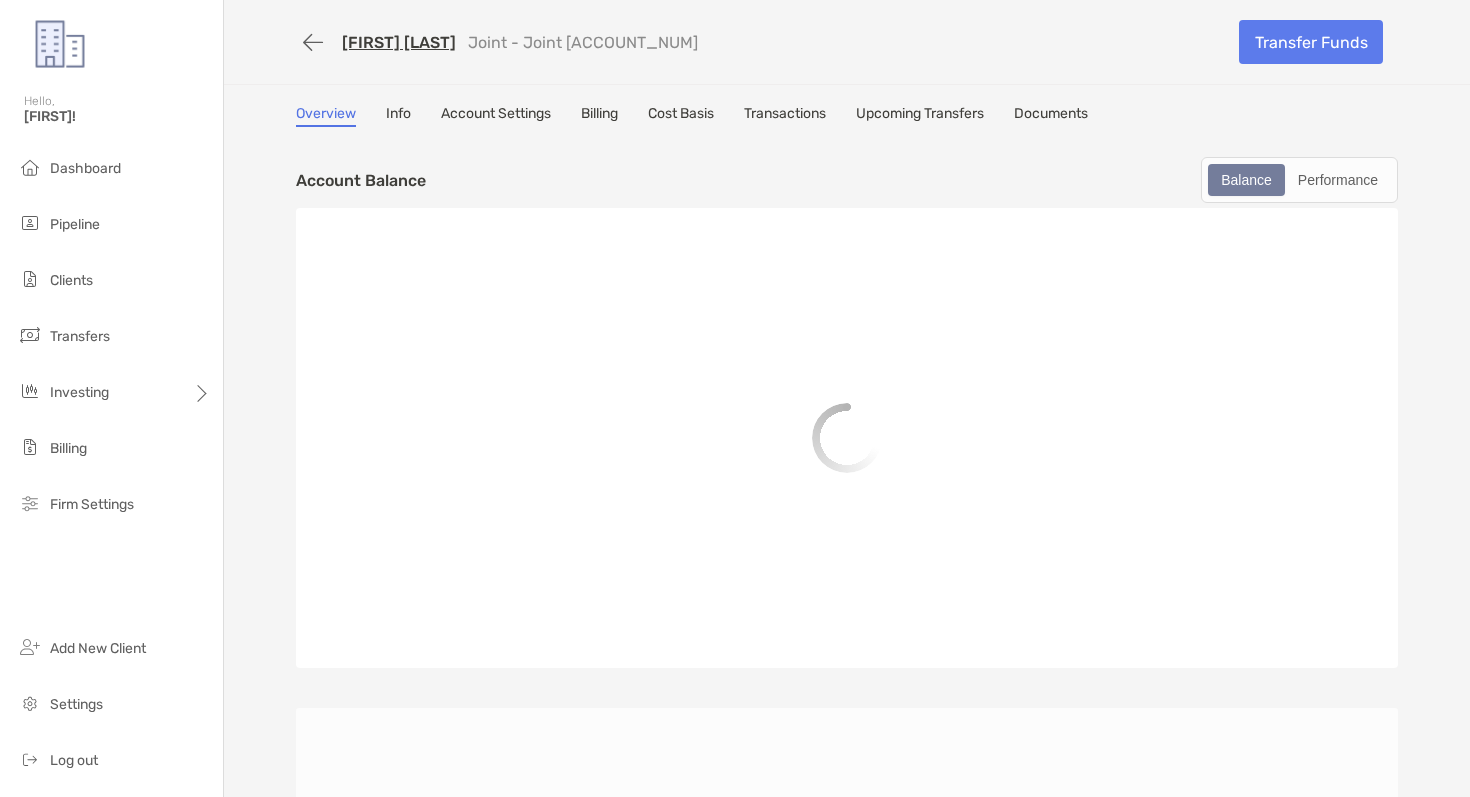 scroll, scrollTop: 0, scrollLeft: 0, axis: both 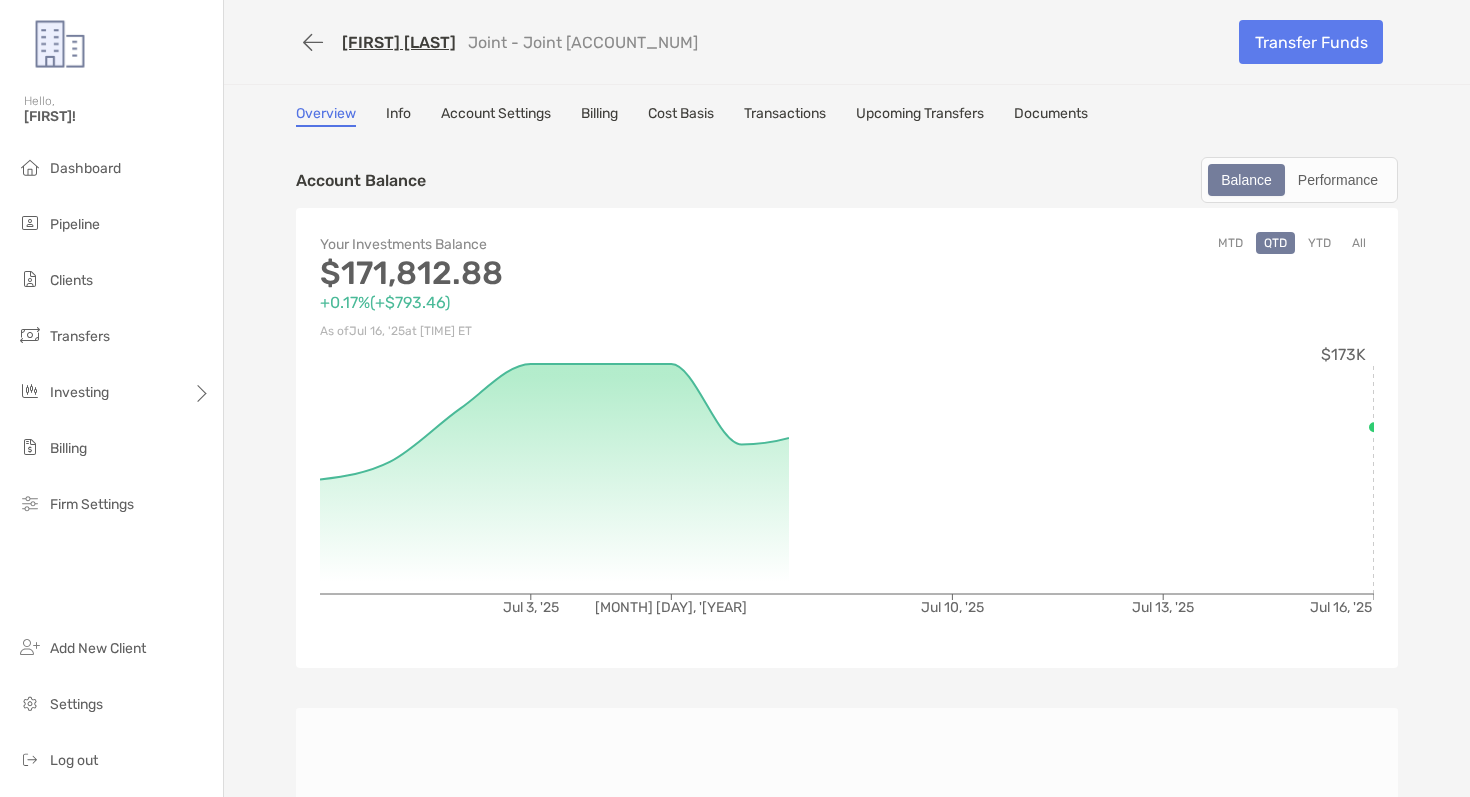 click on "Transactions" at bounding box center (785, 116) 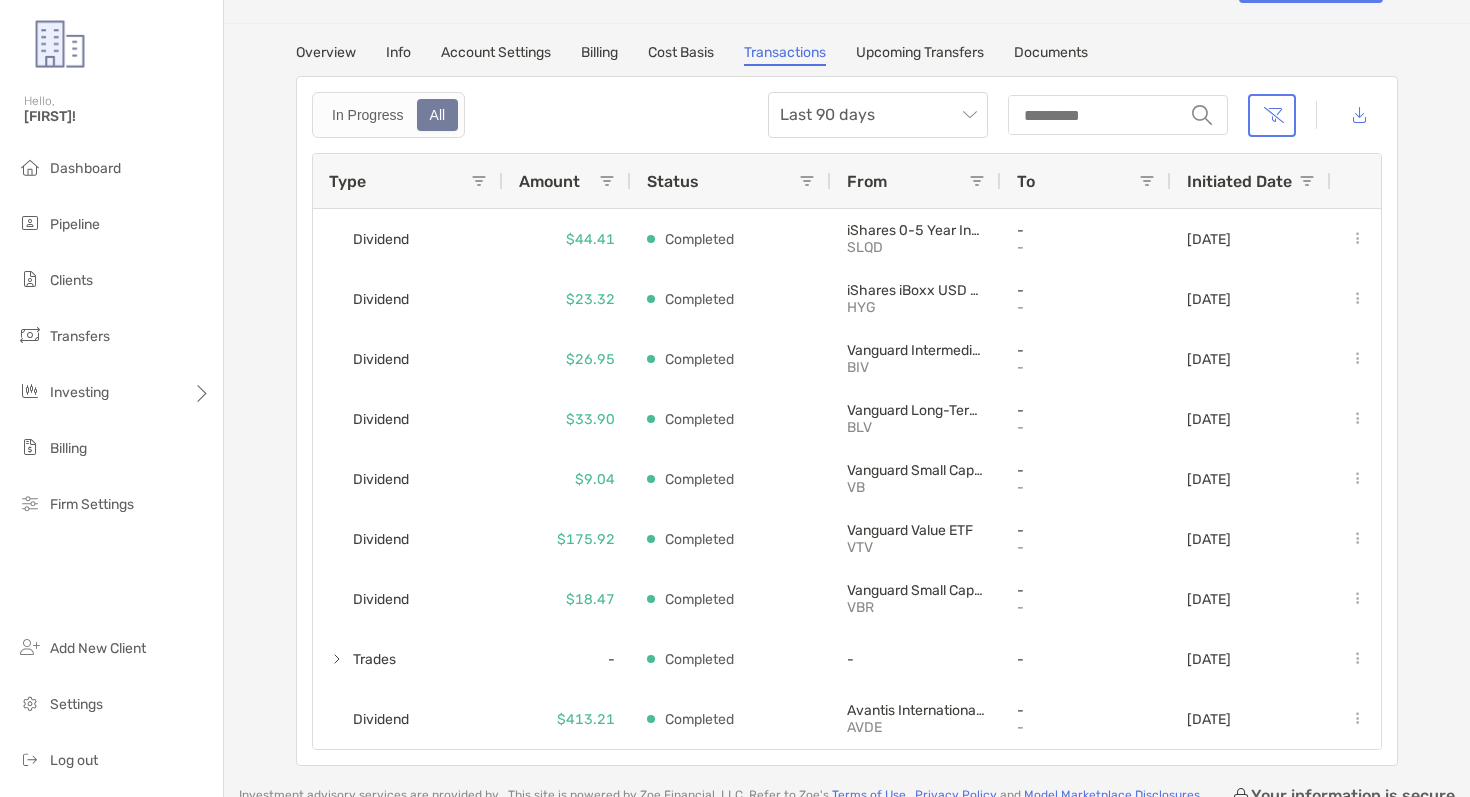 scroll, scrollTop: 78, scrollLeft: 0, axis: vertical 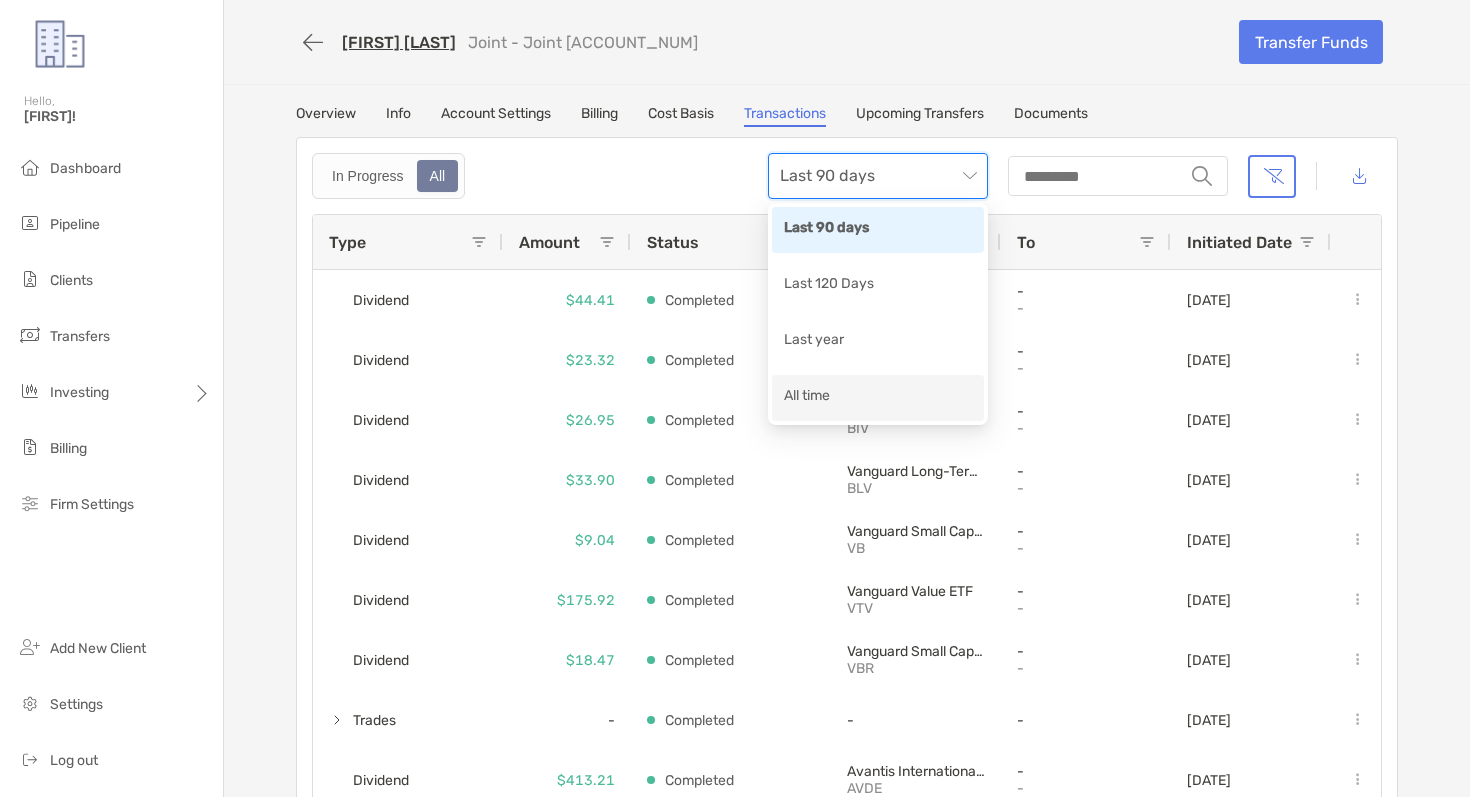 click on "All time" at bounding box center (878, 397) 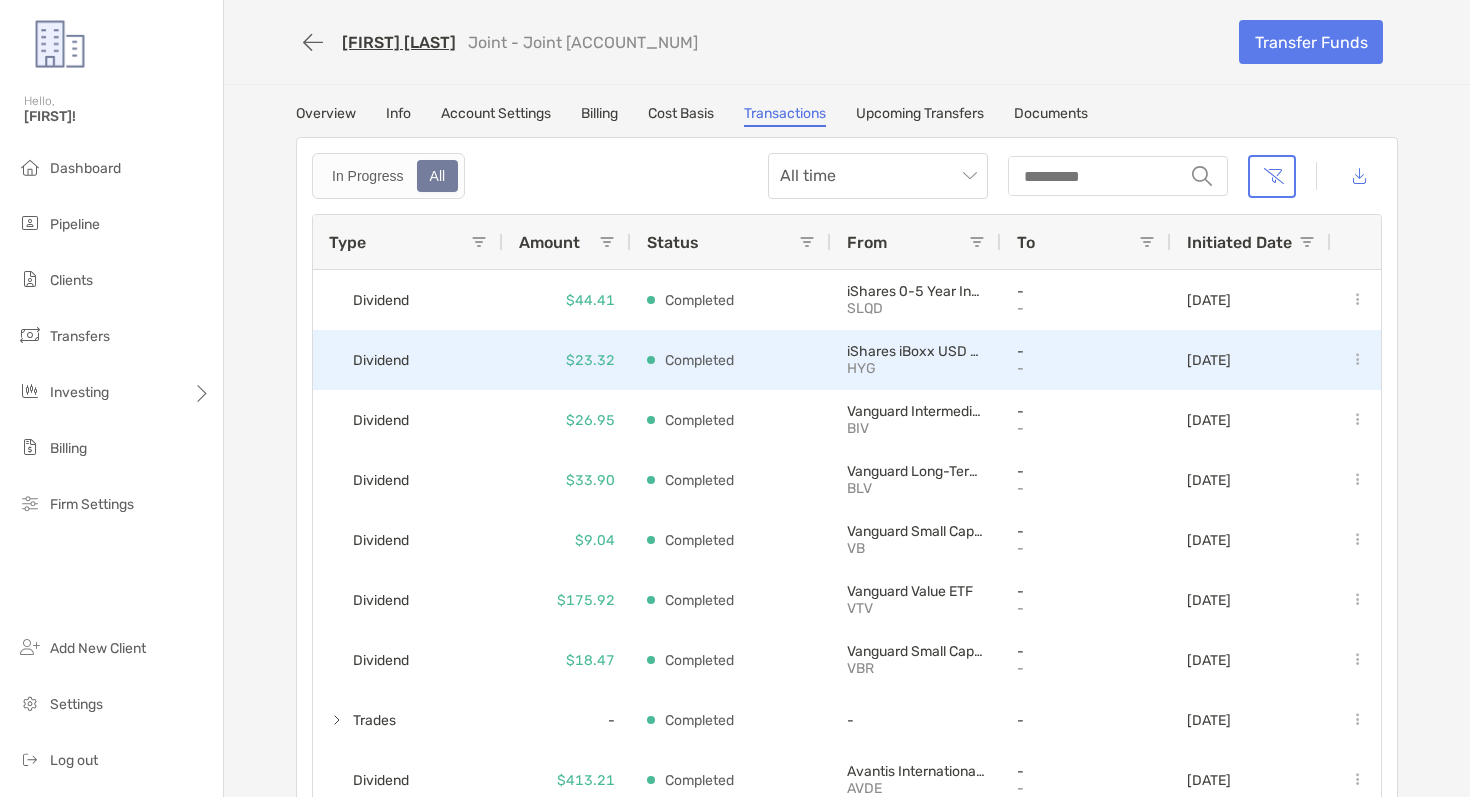 scroll, scrollTop: 136, scrollLeft: 0, axis: vertical 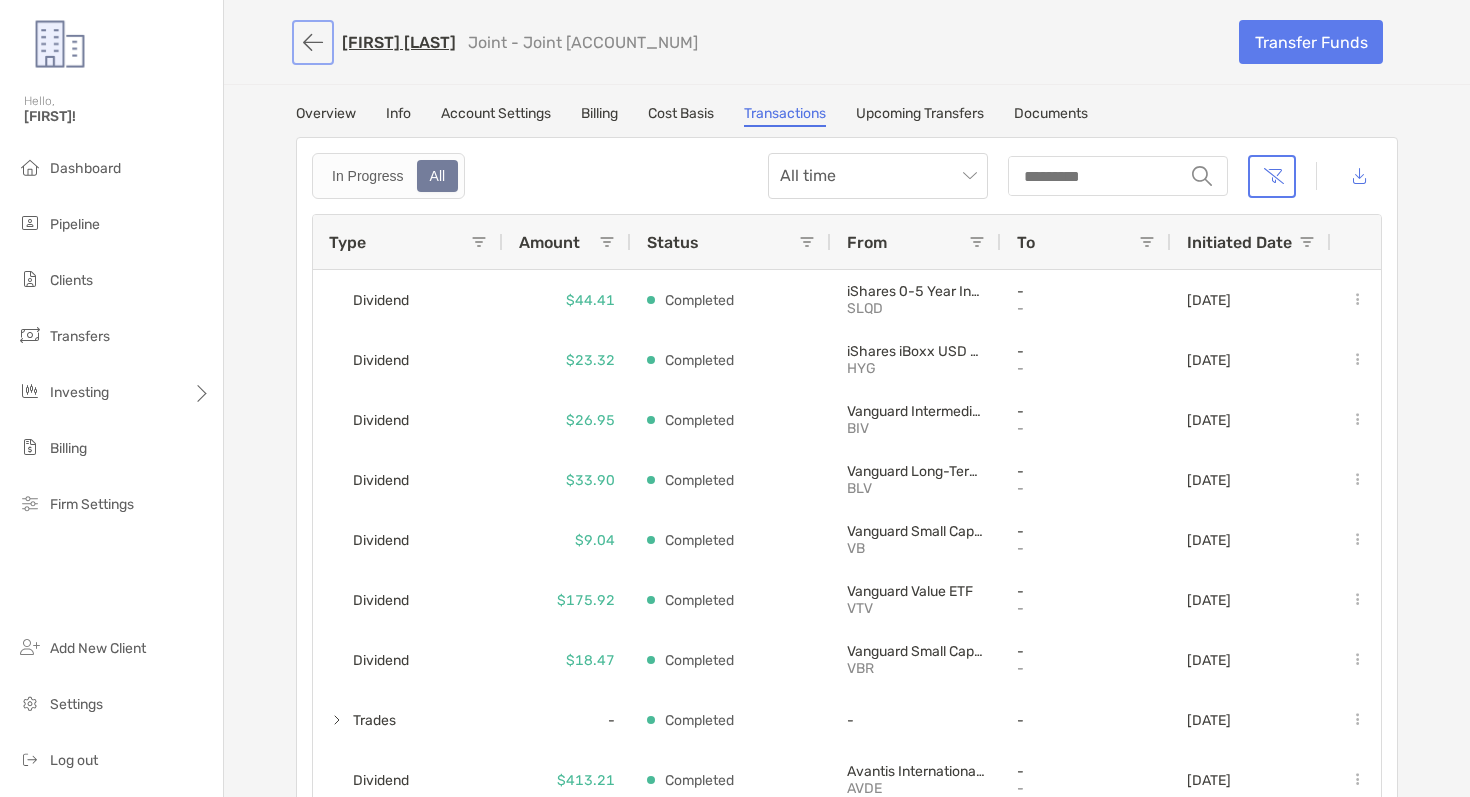 click at bounding box center (313, 42) 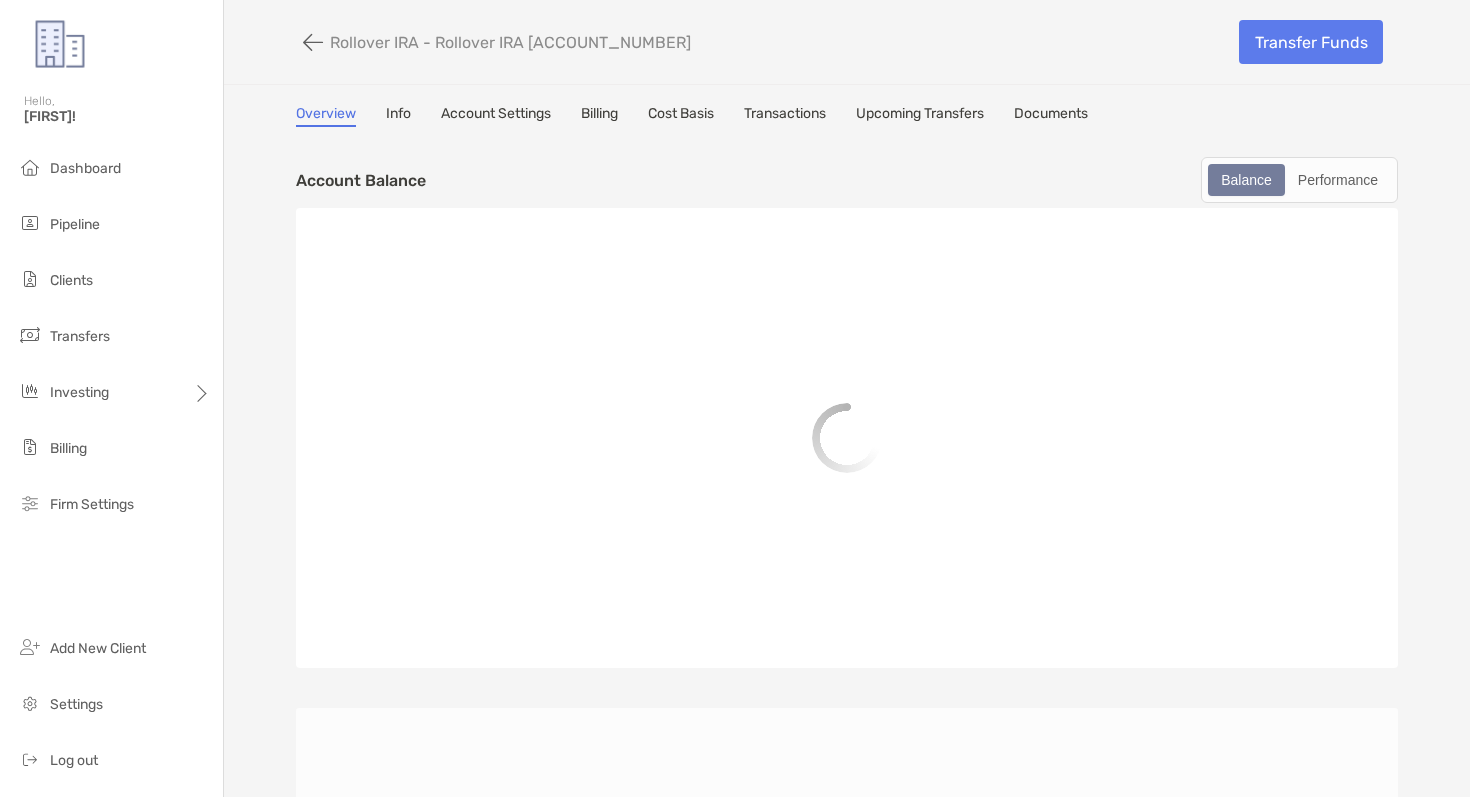 scroll, scrollTop: 0, scrollLeft: 0, axis: both 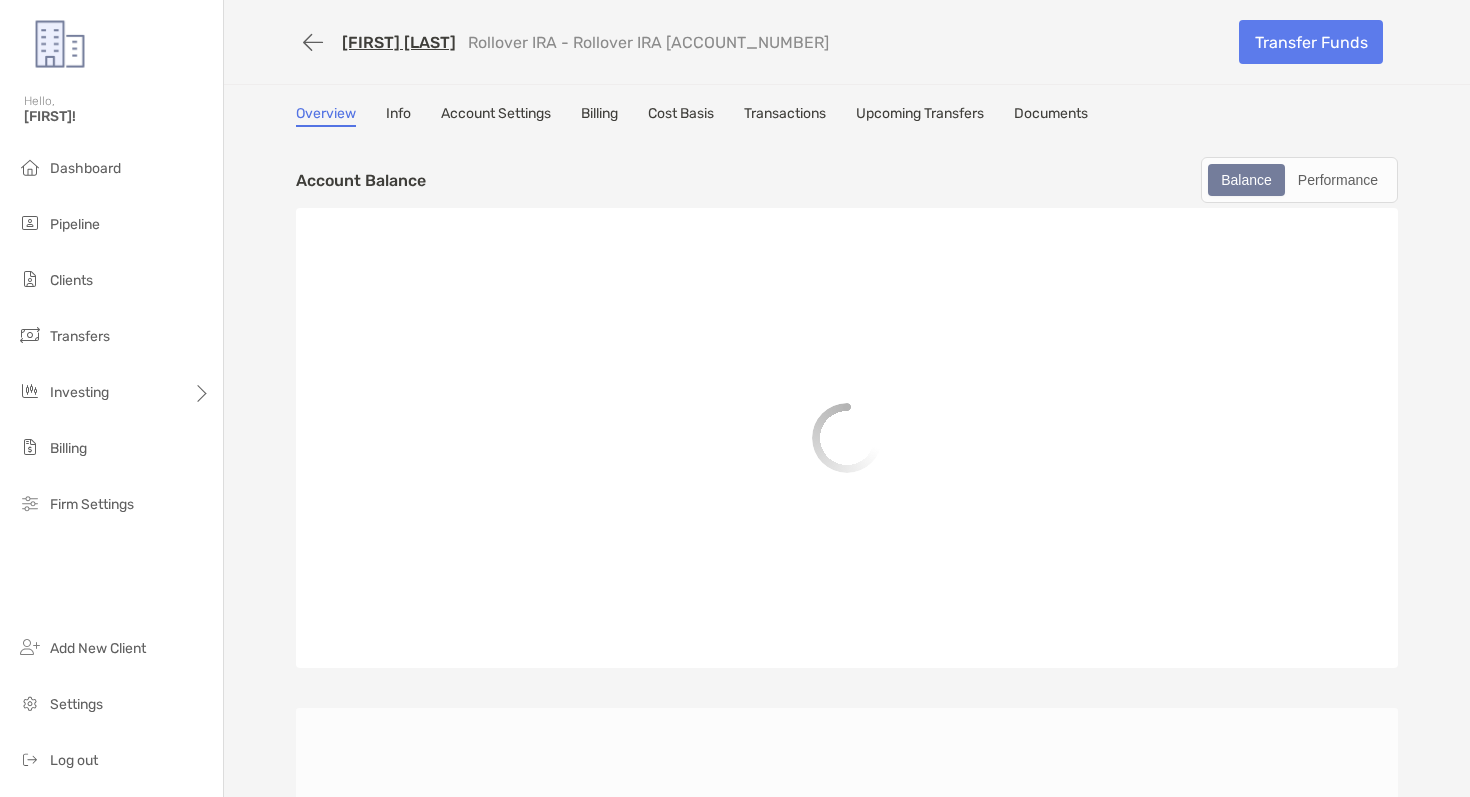 click on "Transactions" at bounding box center [785, 116] 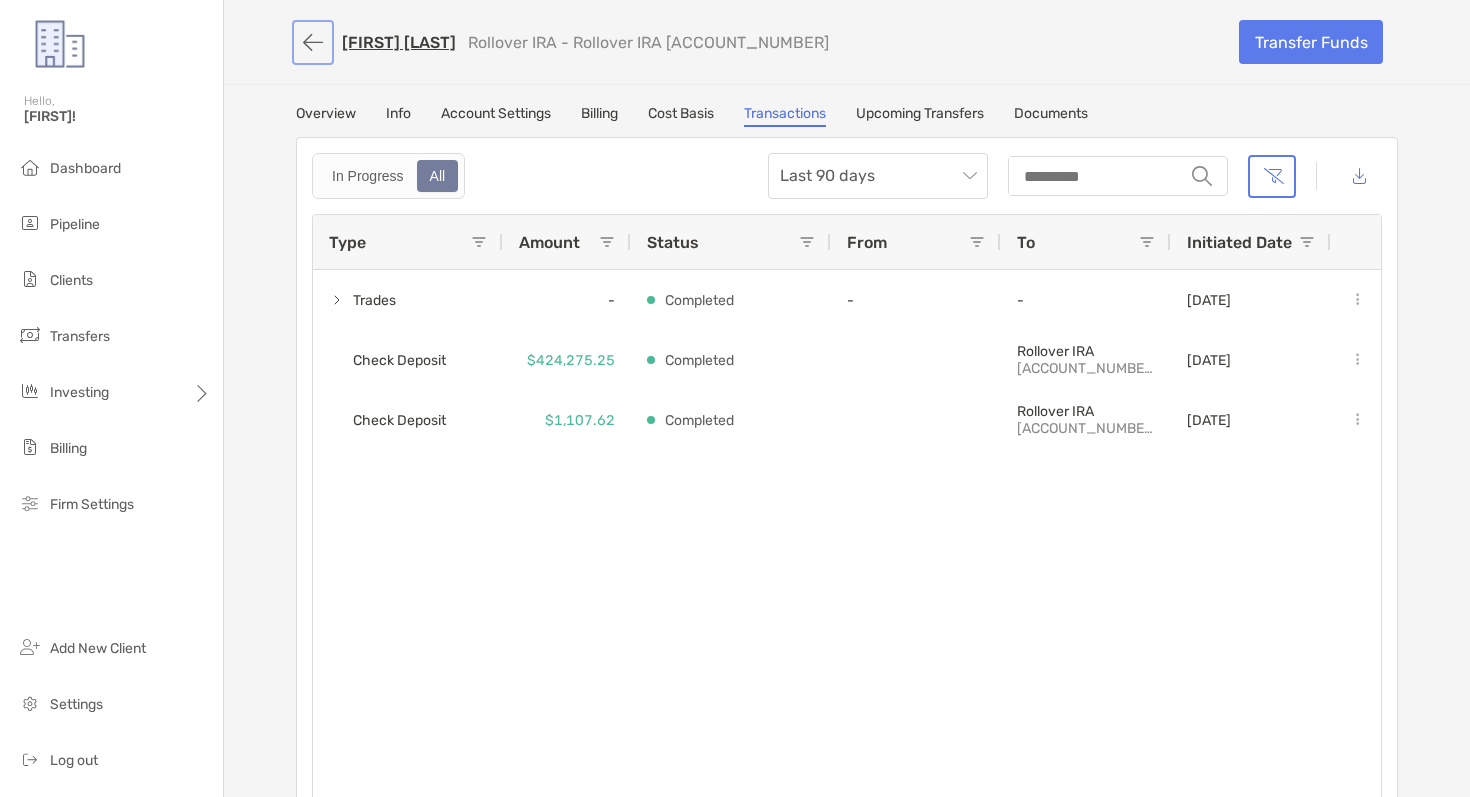 click at bounding box center (313, 42) 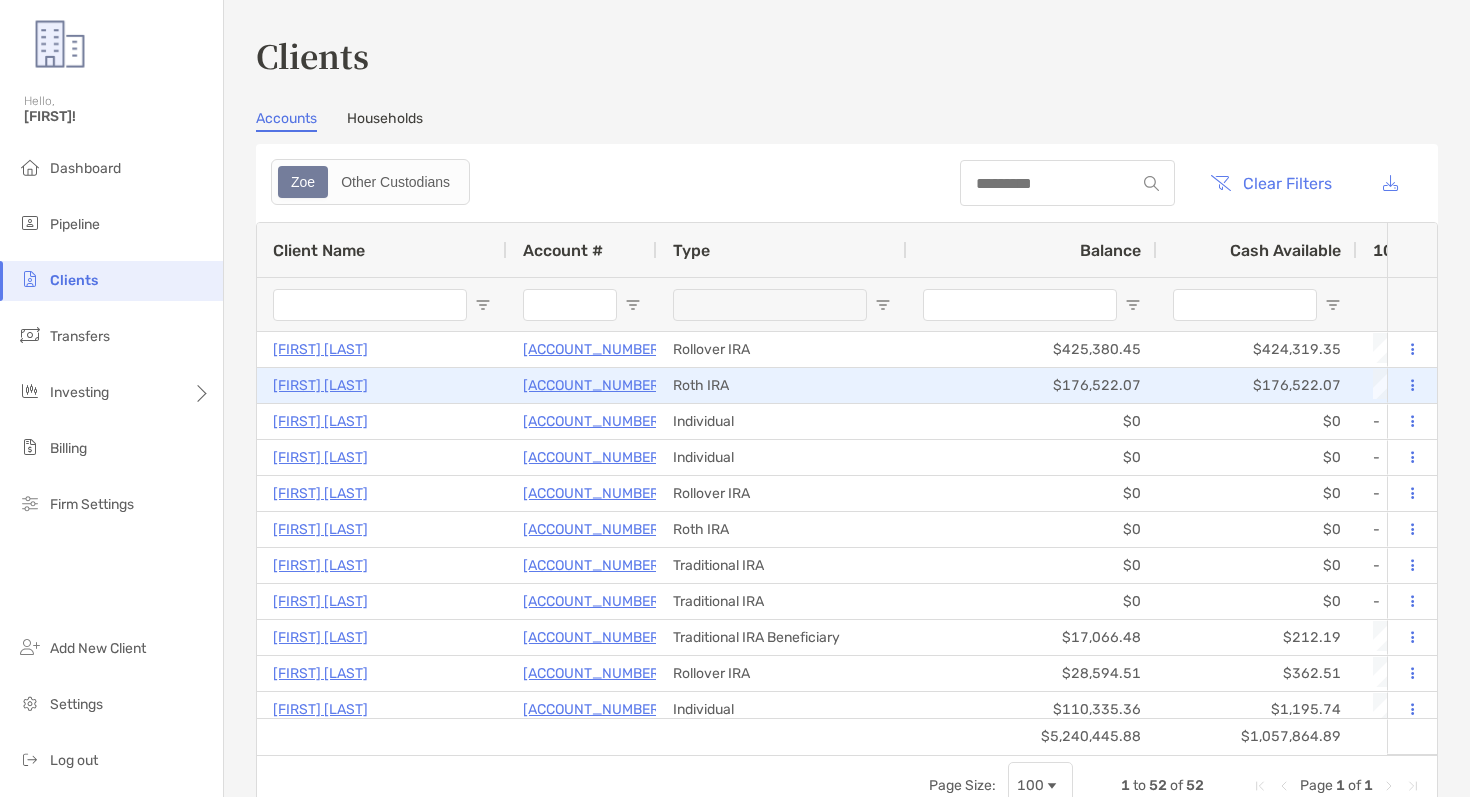click on "[ACCOUNT_NUMBER]" at bounding box center [593, 385] 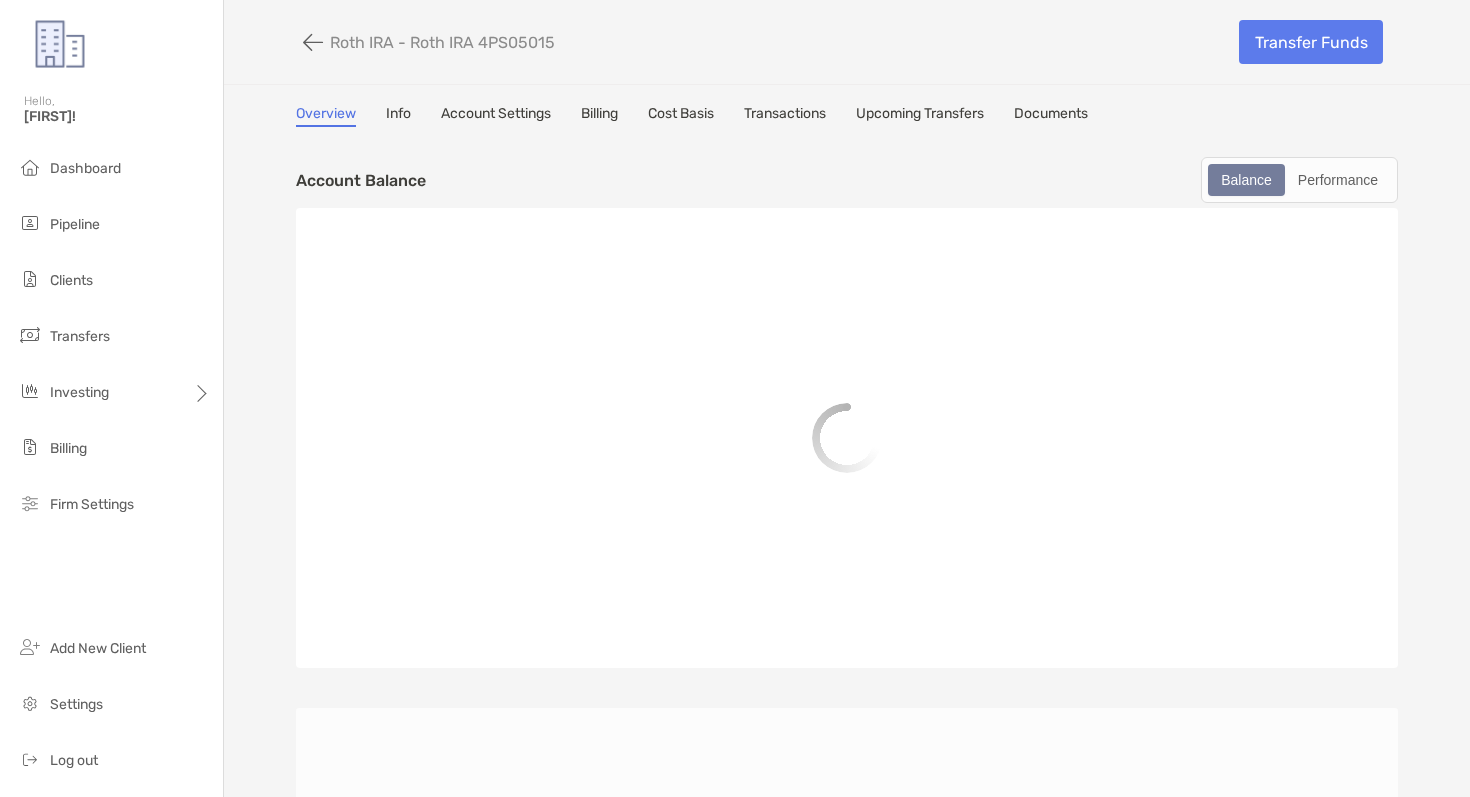 scroll, scrollTop: 0, scrollLeft: 0, axis: both 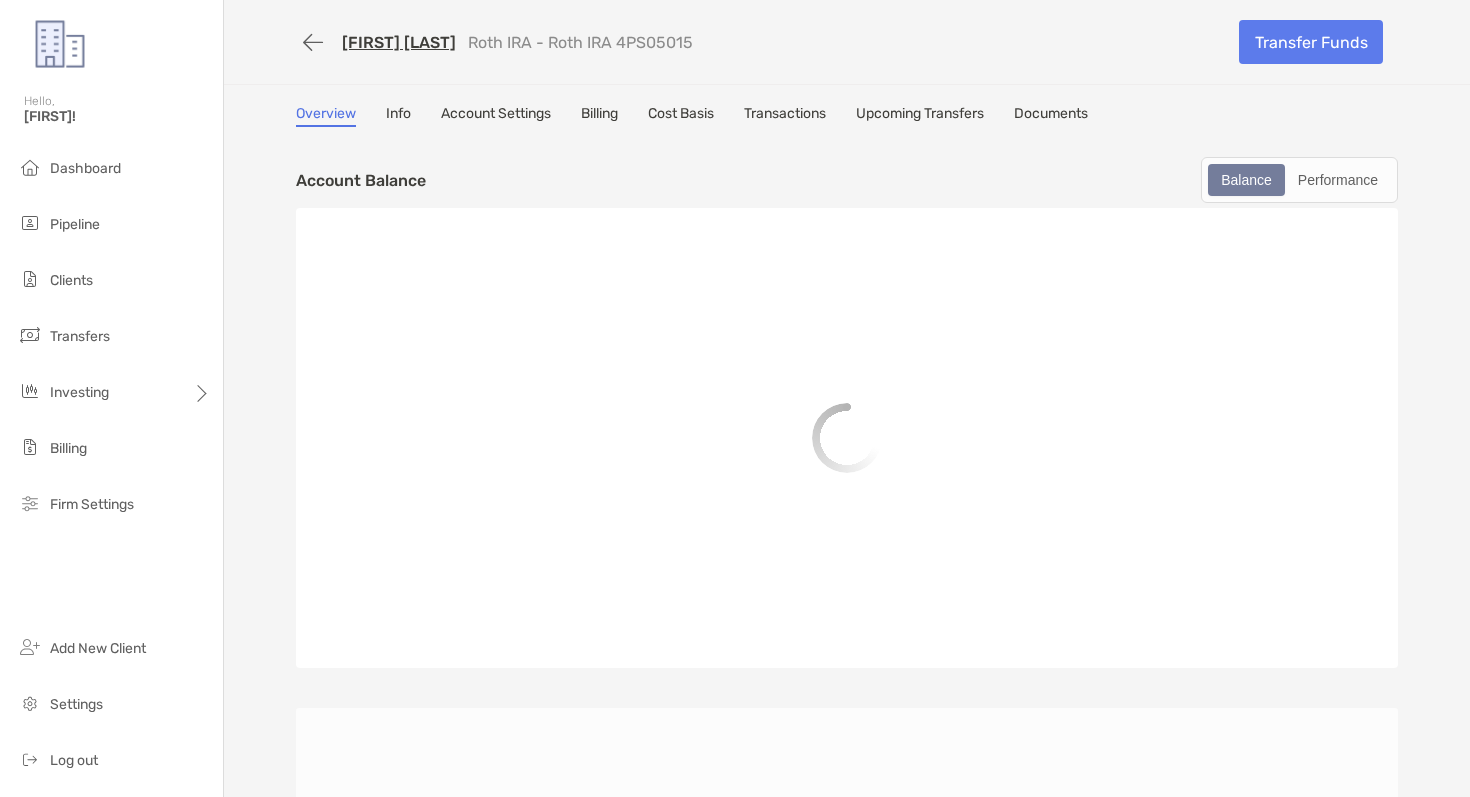click on "Transactions" at bounding box center (785, 116) 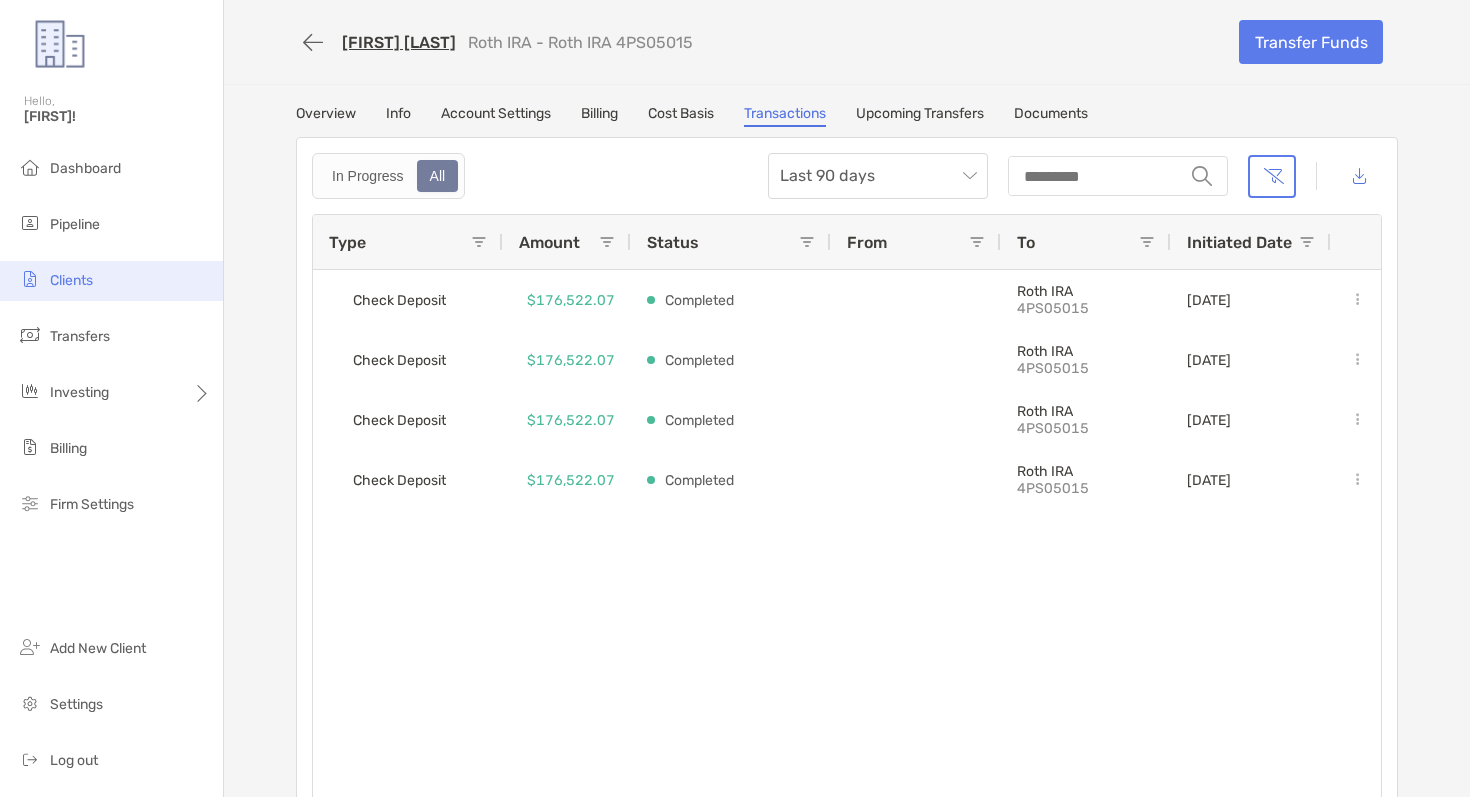 click on "Clients" at bounding box center (111, 281) 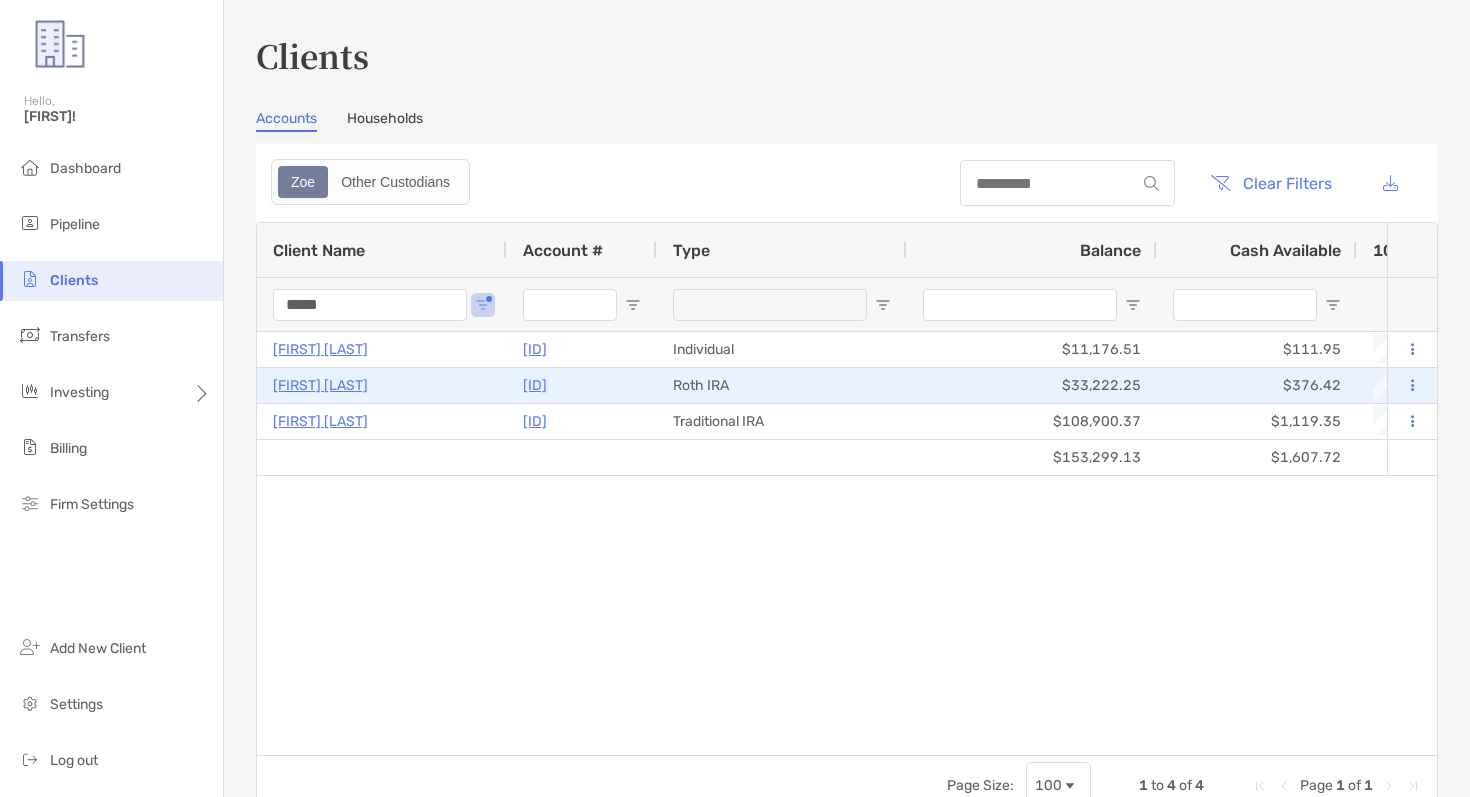 scroll, scrollTop: 0, scrollLeft: 26, axis: horizontal 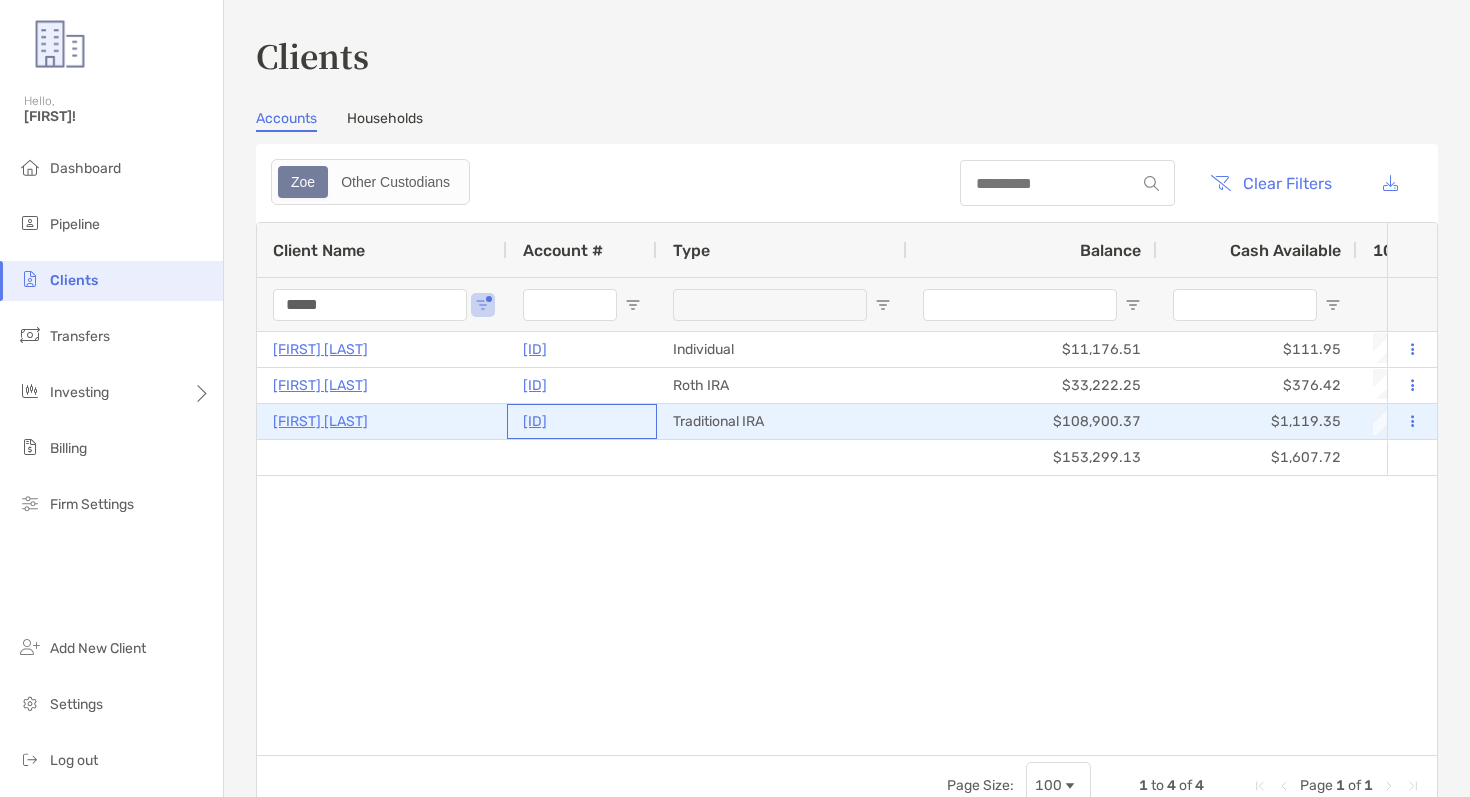 click on "8MK05062" at bounding box center (535, 421) 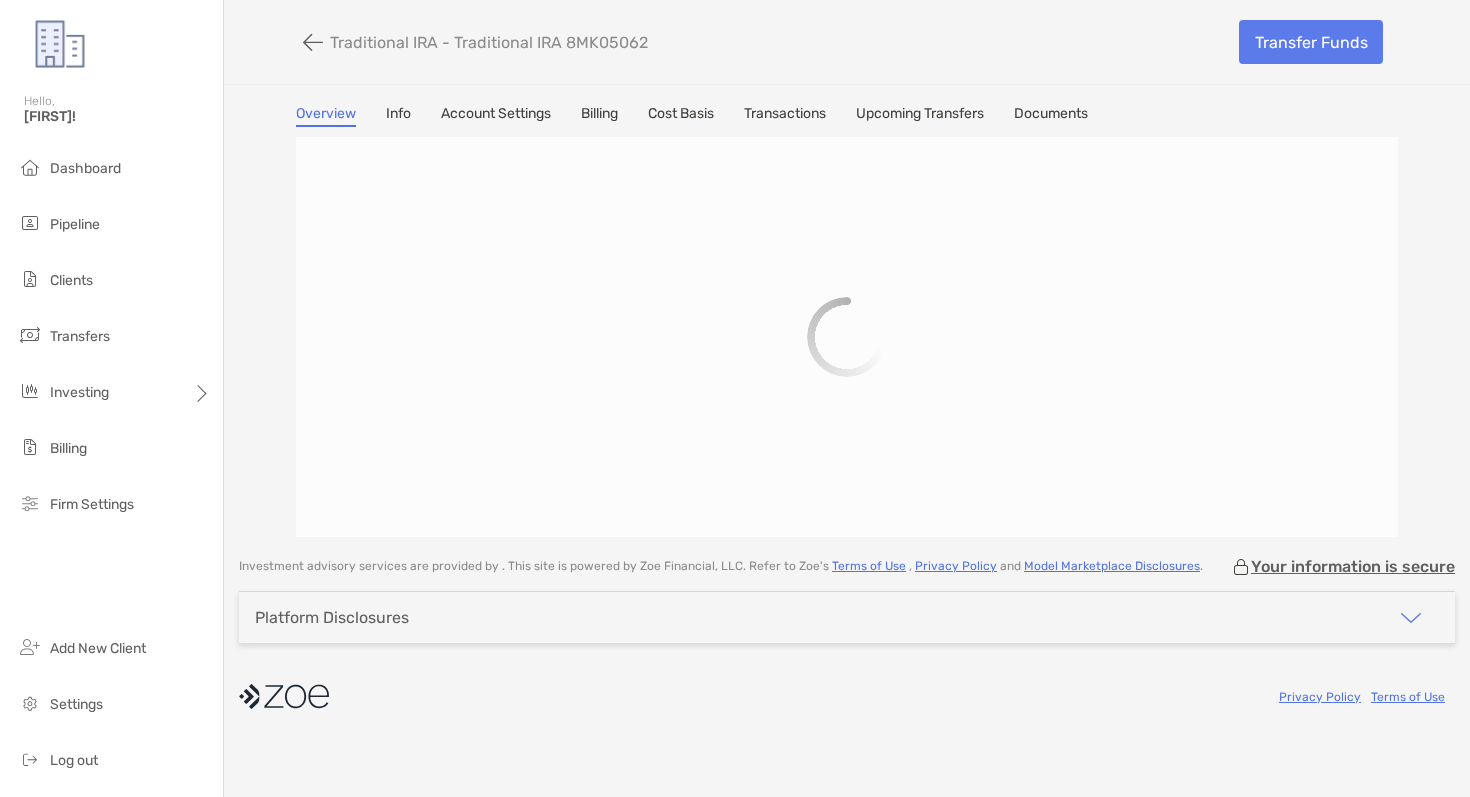 scroll, scrollTop: 0, scrollLeft: 0, axis: both 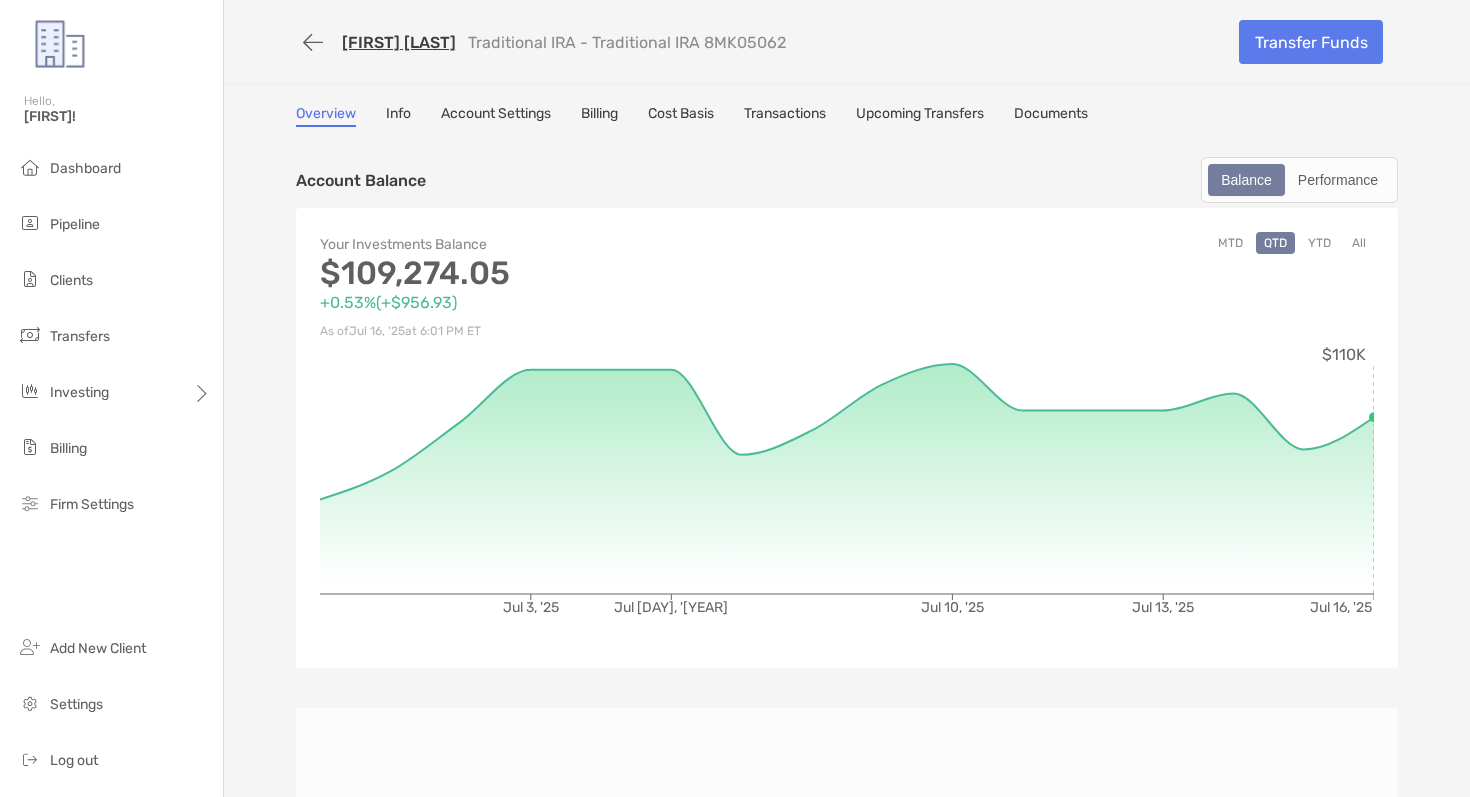 click on "Transactions" at bounding box center [785, 116] 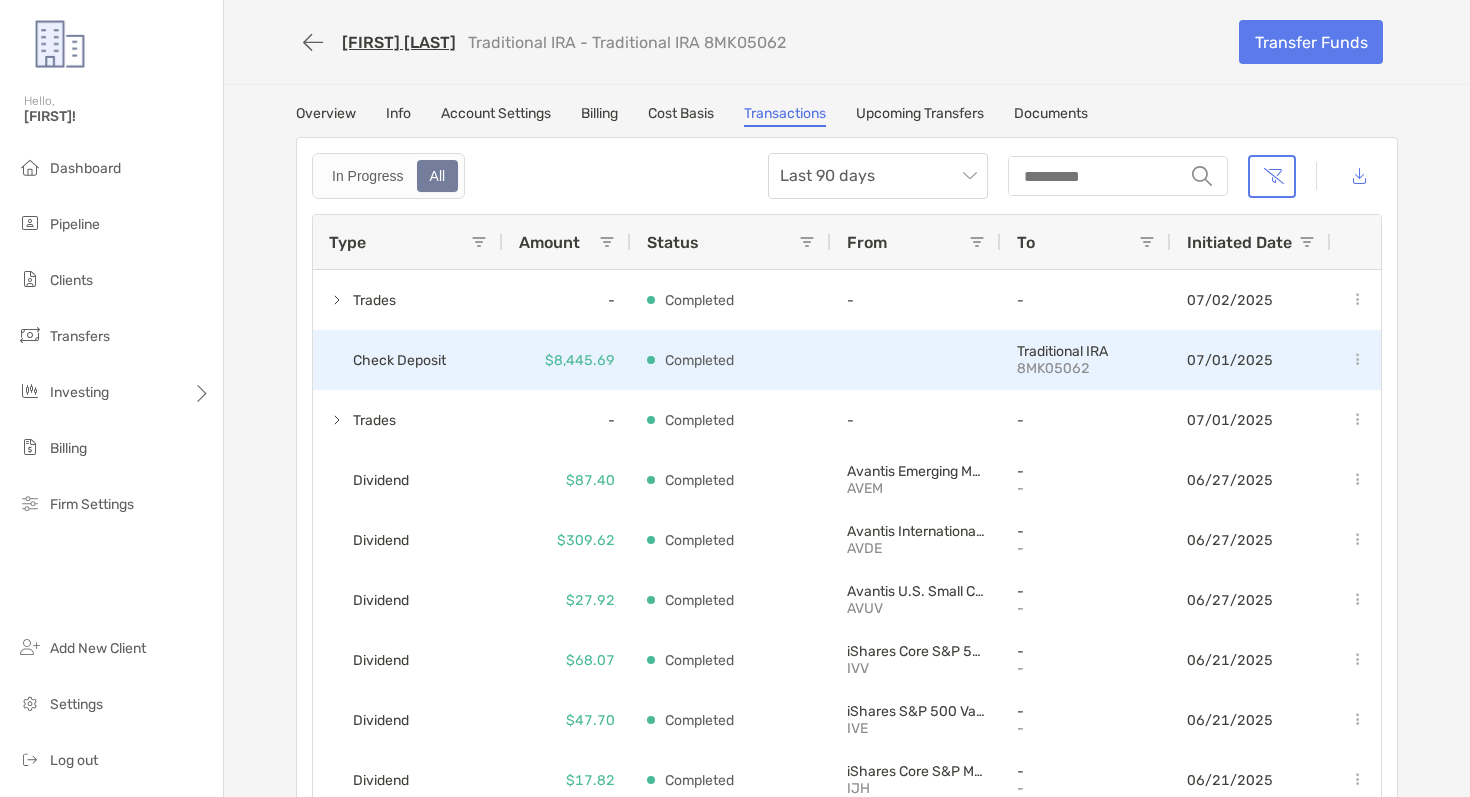 scroll, scrollTop: 480, scrollLeft: 0, axis: vertical 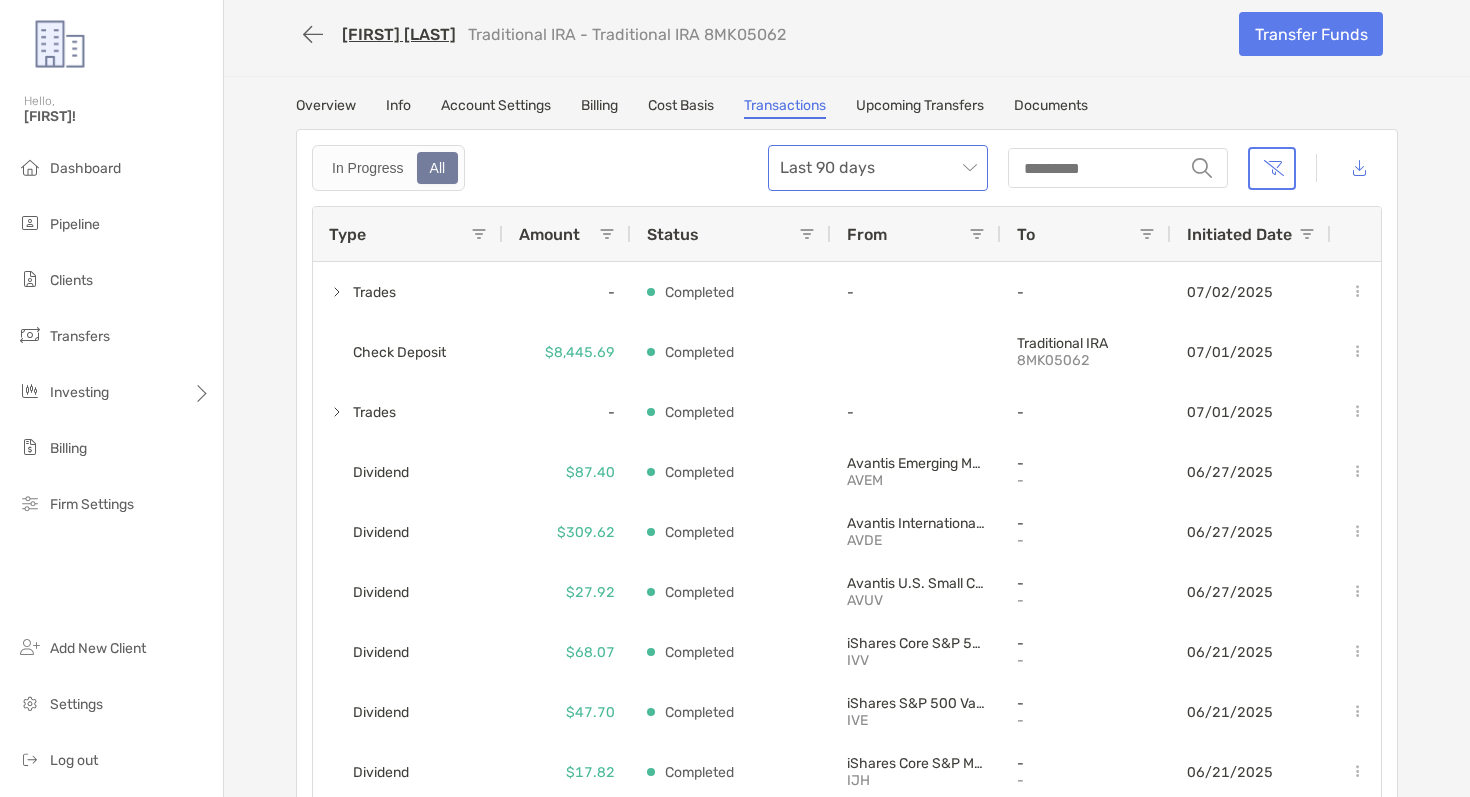 click on "Last 90 days" at bounding box center [878, 168] 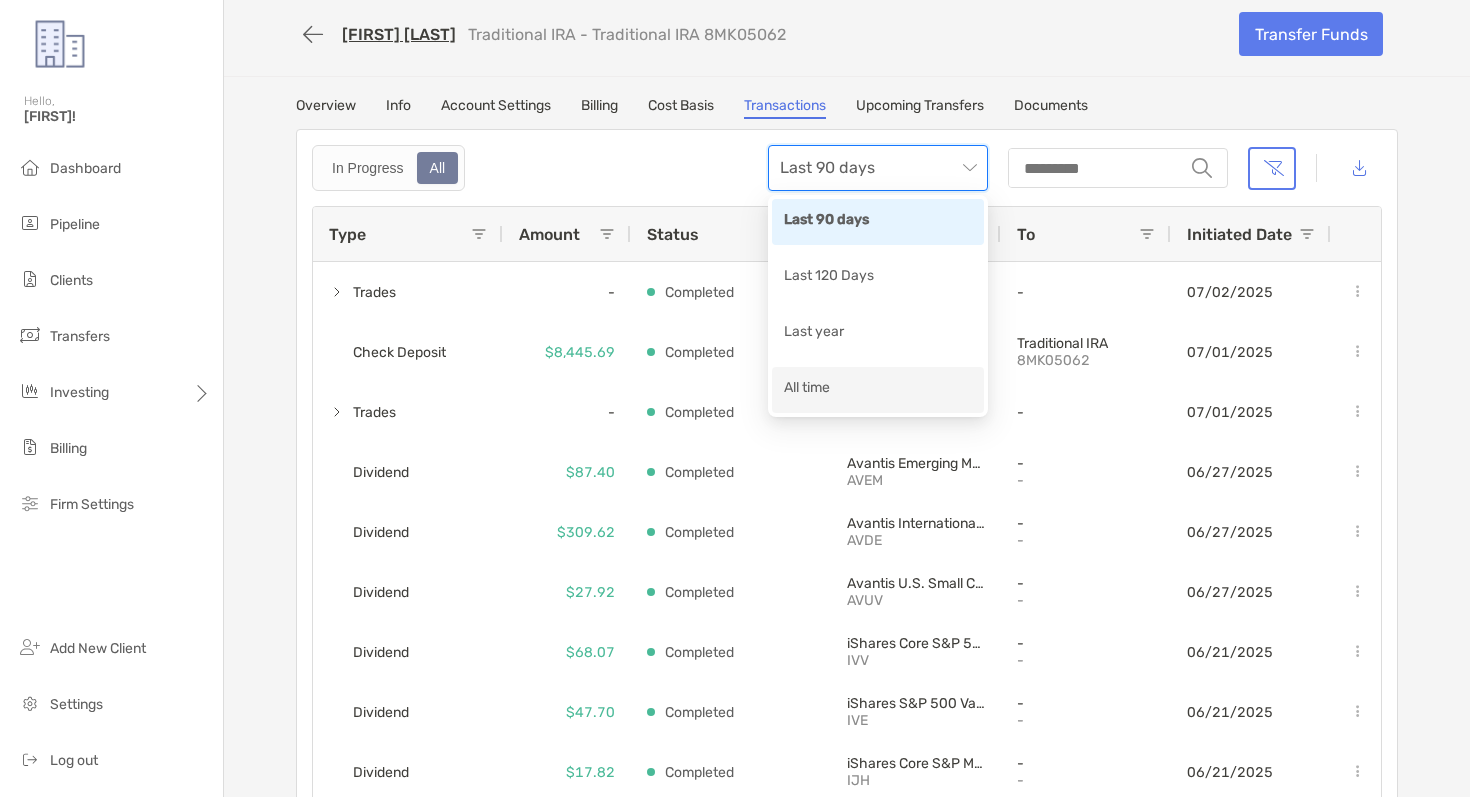 click on "All time" at bounding box center (878, 389) 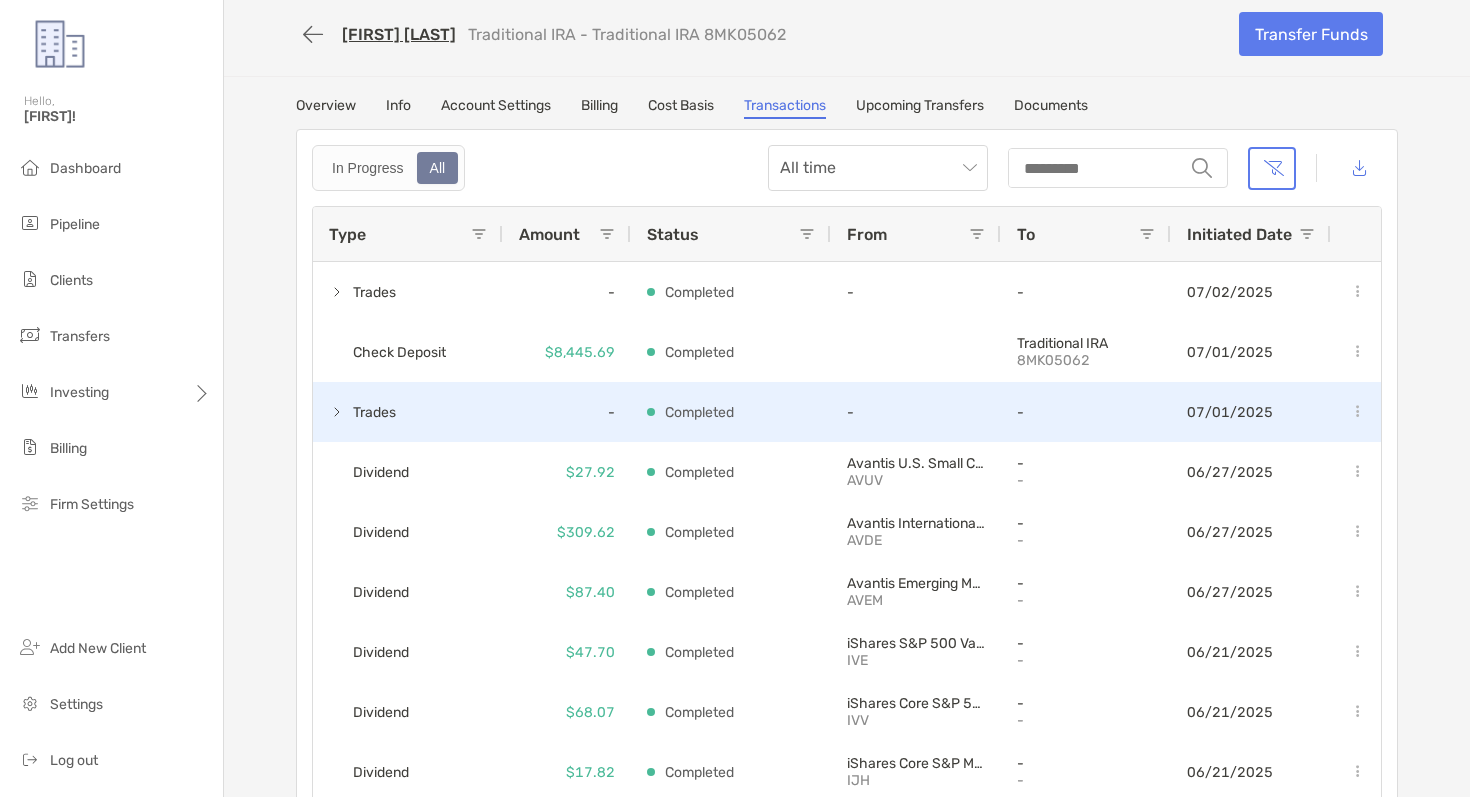 scroll, scrollTop: 12, scrollLeft: 0, axis: vertical 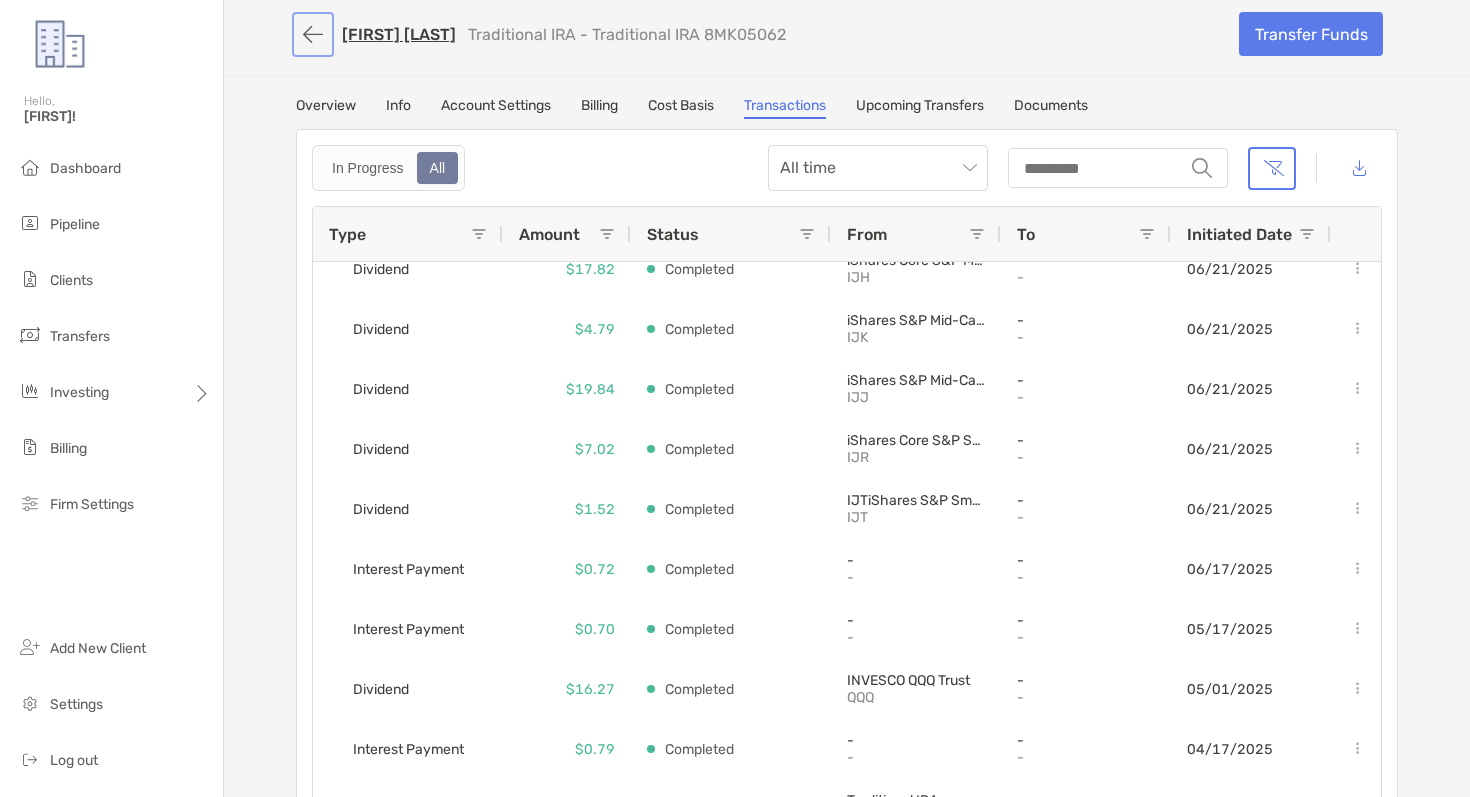 click at bounding box center [313, 34] 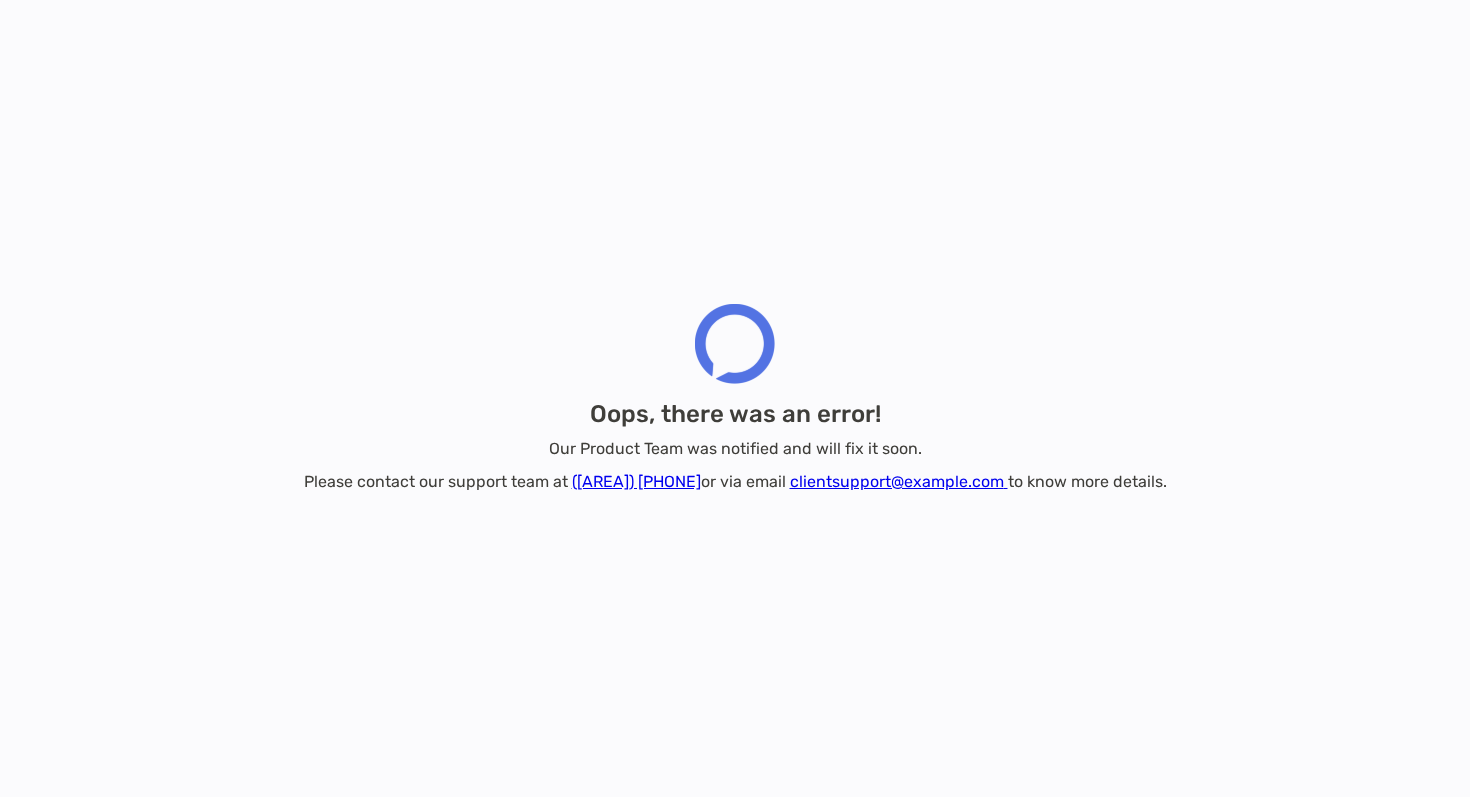 scroll, scrollTop: 0, scrollLeft: 0, axis: both 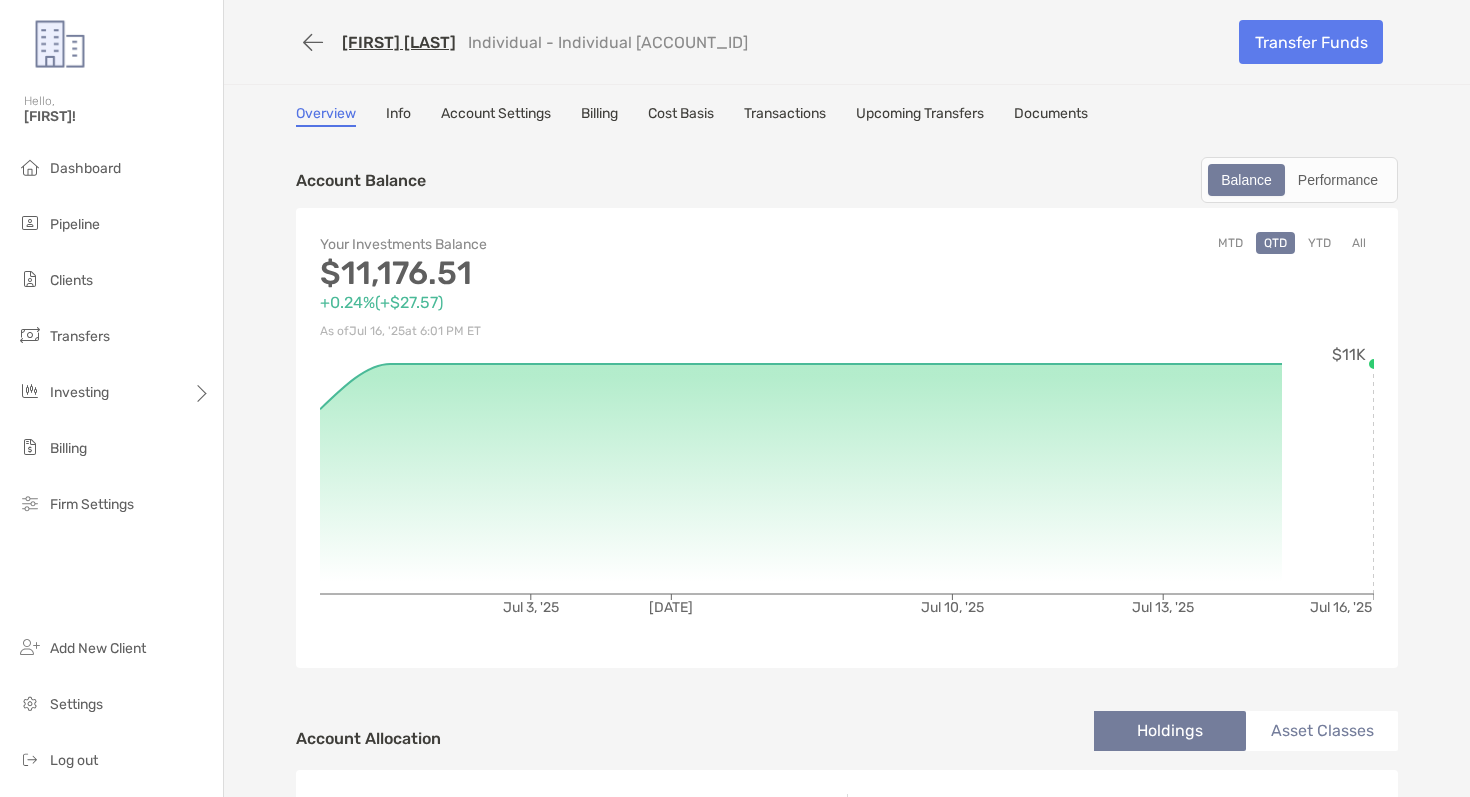 click on "Transactions" at bounding box center (785, 116) 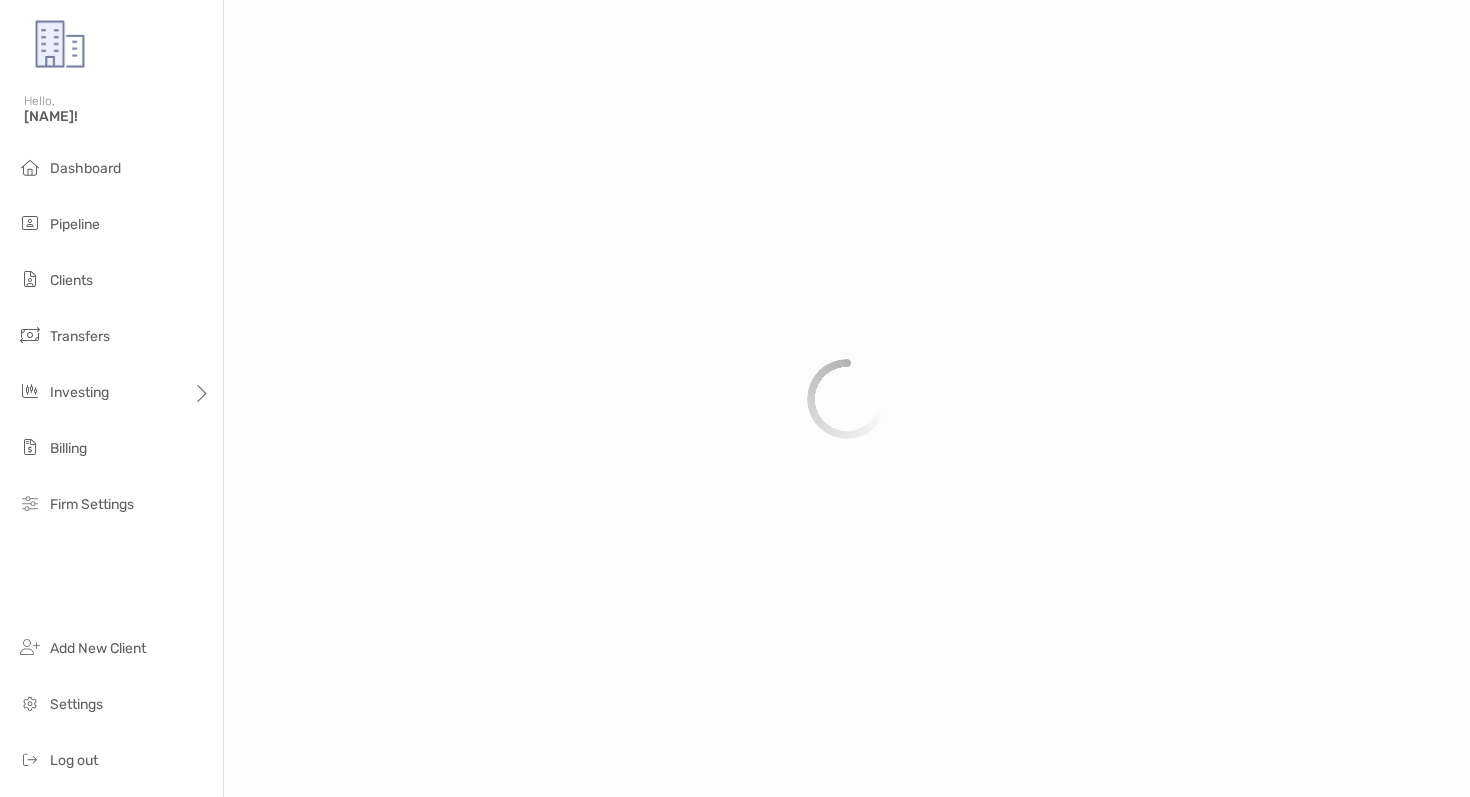 scroll, scrollTop: 0, scrollLeft: 0, axis: both 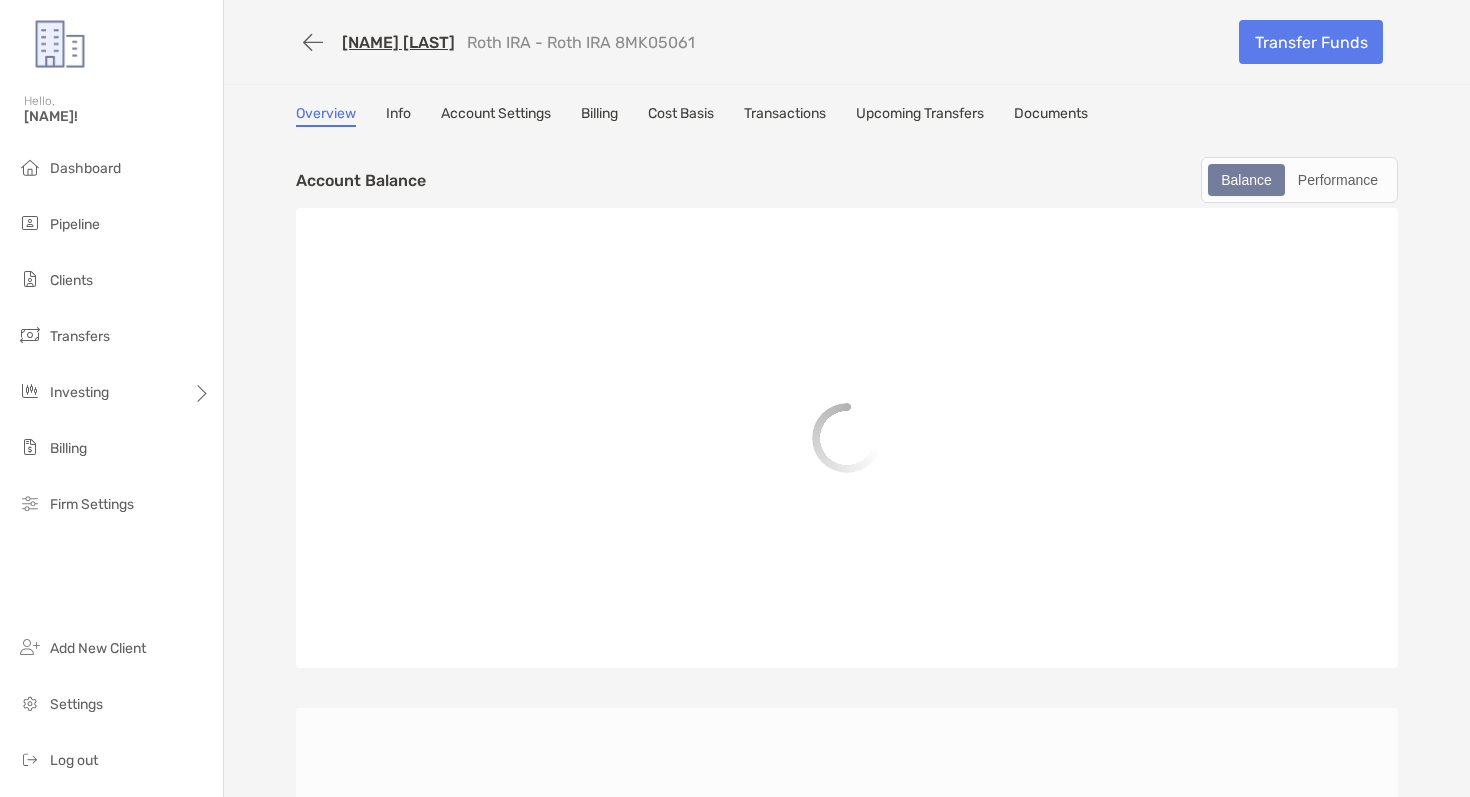 click on "Transactions" at bounding box center [785, 116] 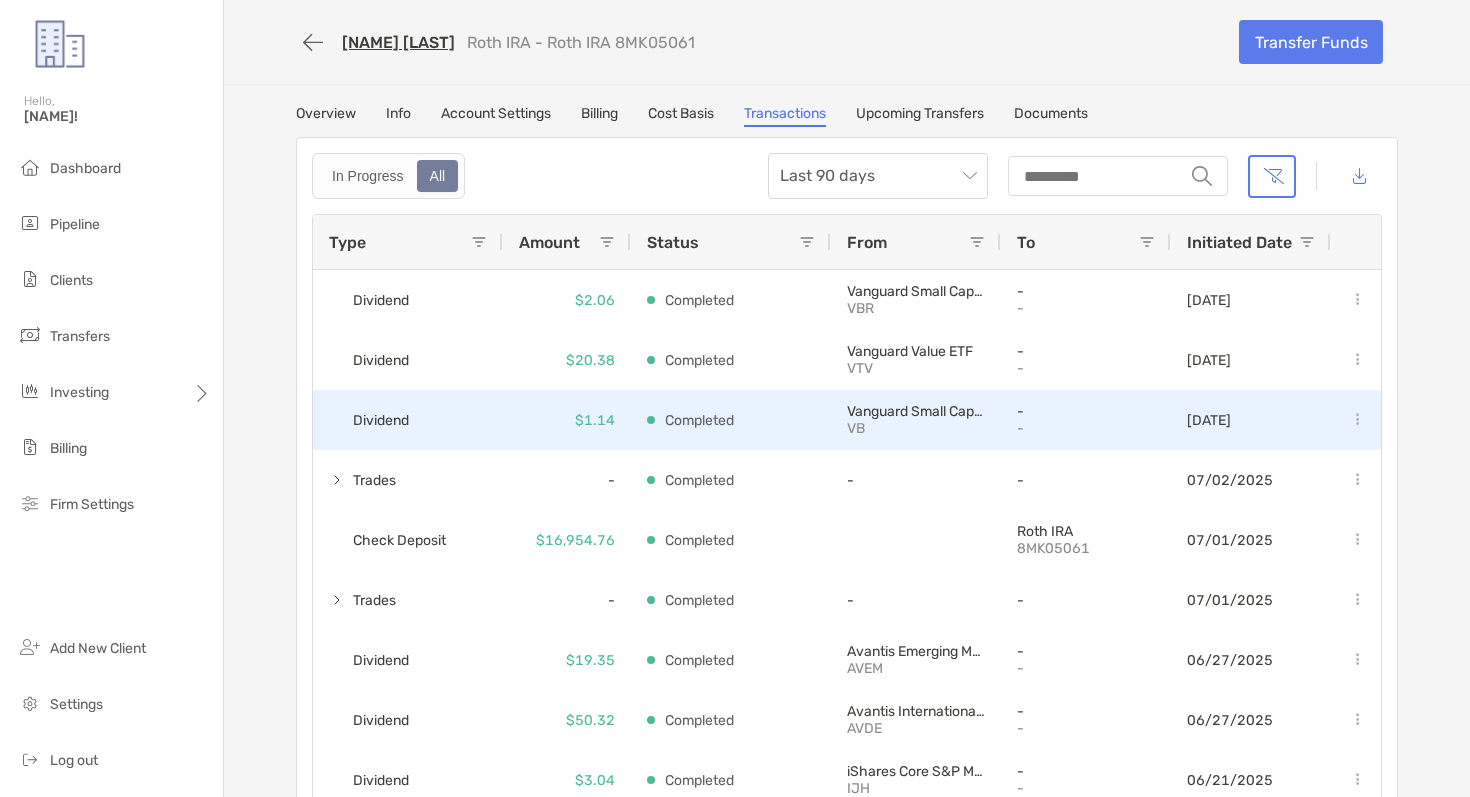 scroll, scrollTop: 80, scrollLeft: 0, axis: vertical 